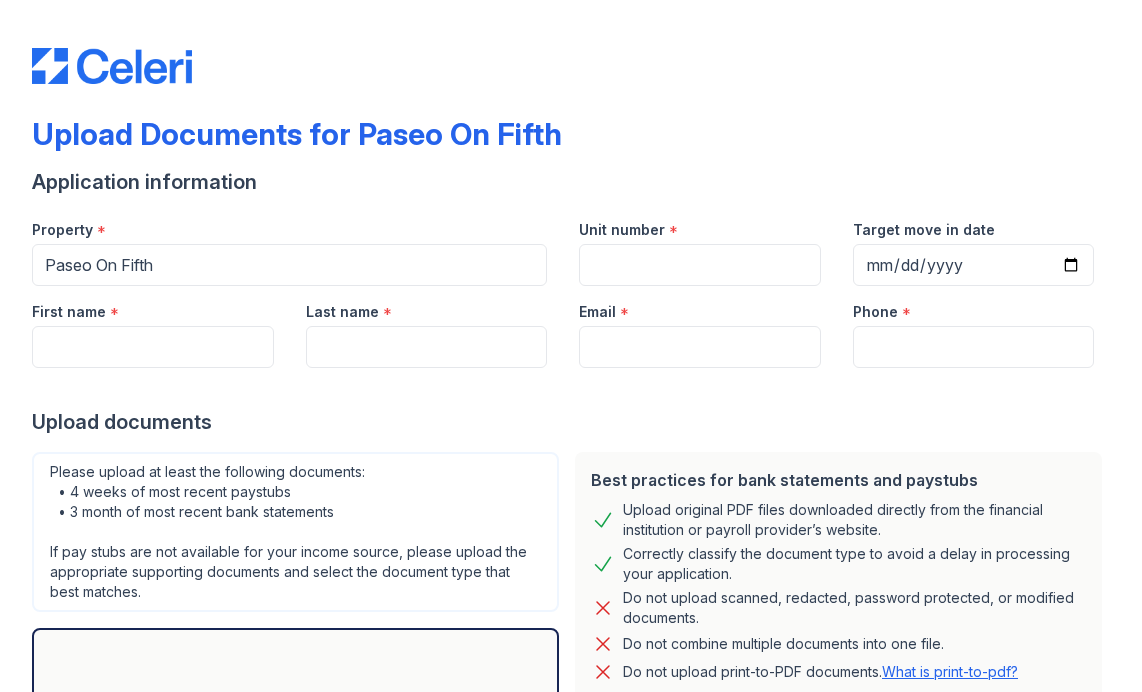 scroll, scrollTop: 0, scrollLeft: 0, axis: both 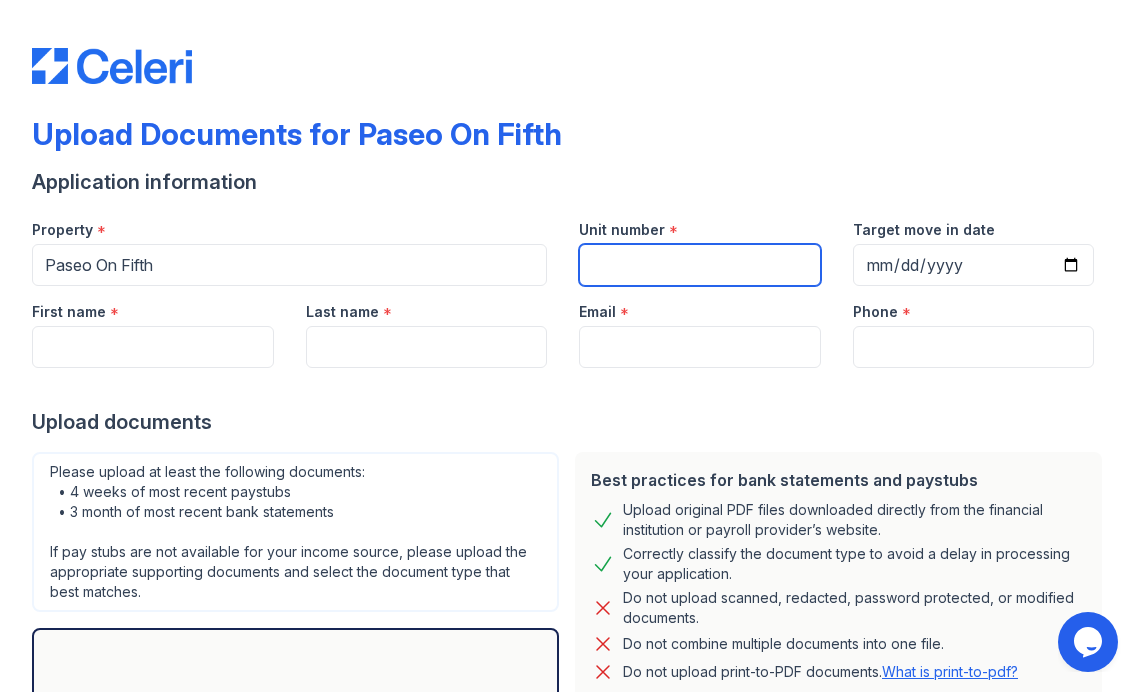 click on "Unit number" at bounding box center [700, 265] 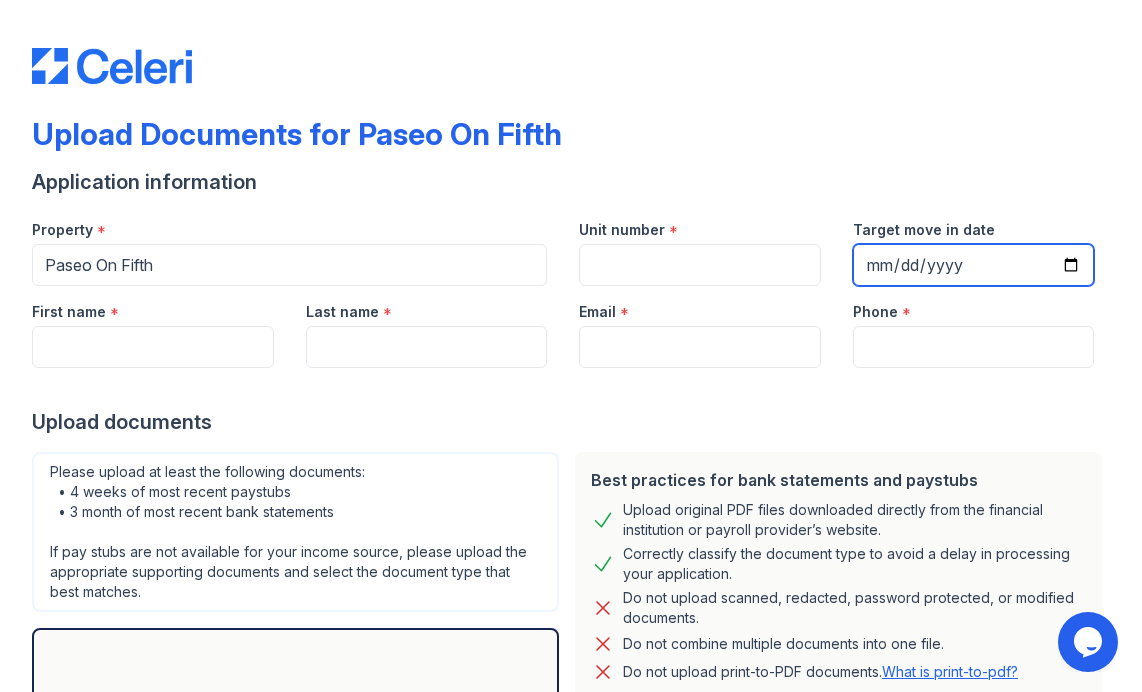 click on "Target move in date" at bounding box center [974, 265] 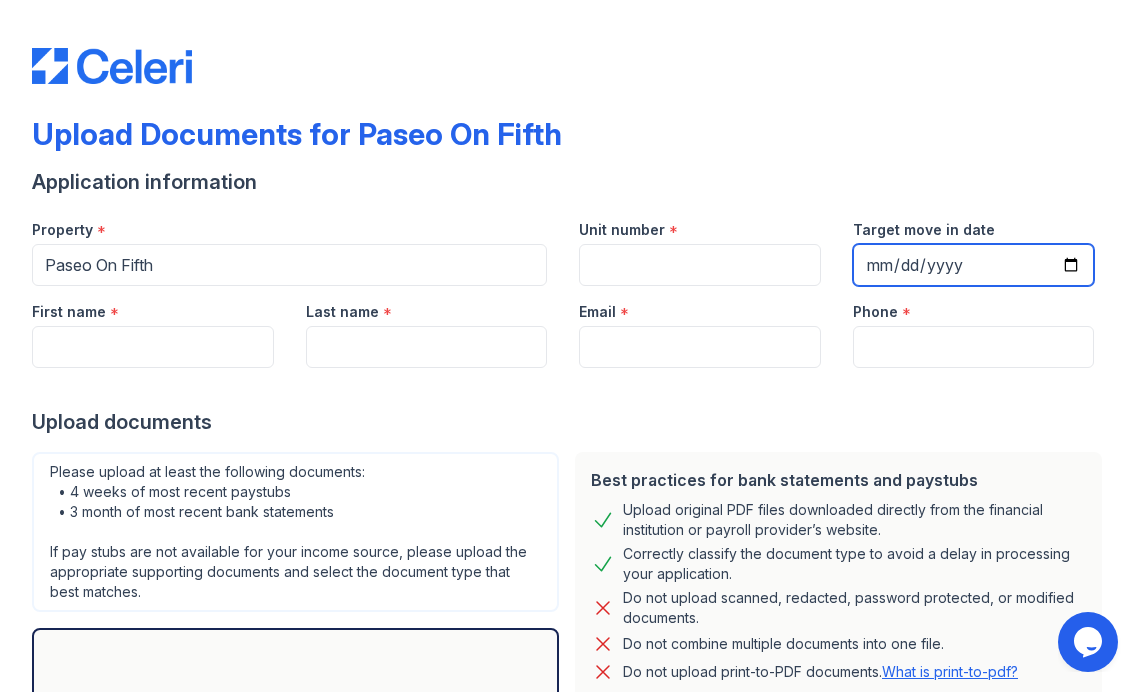 type on "[DATE]" 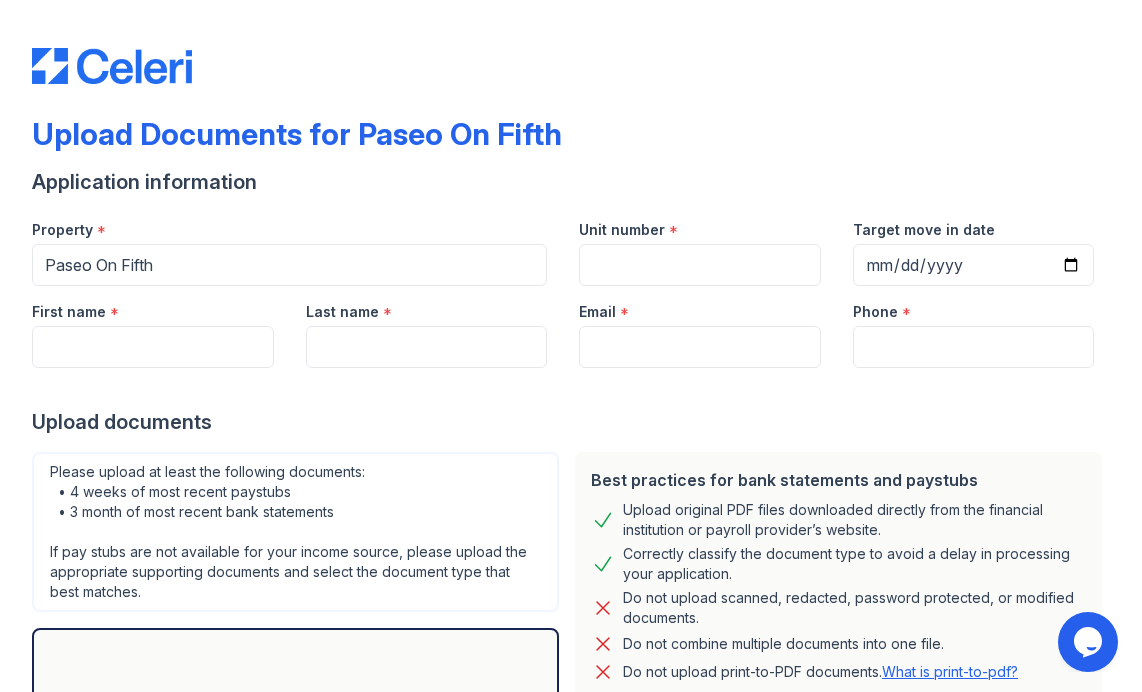 click at bounding box center [571, 388] 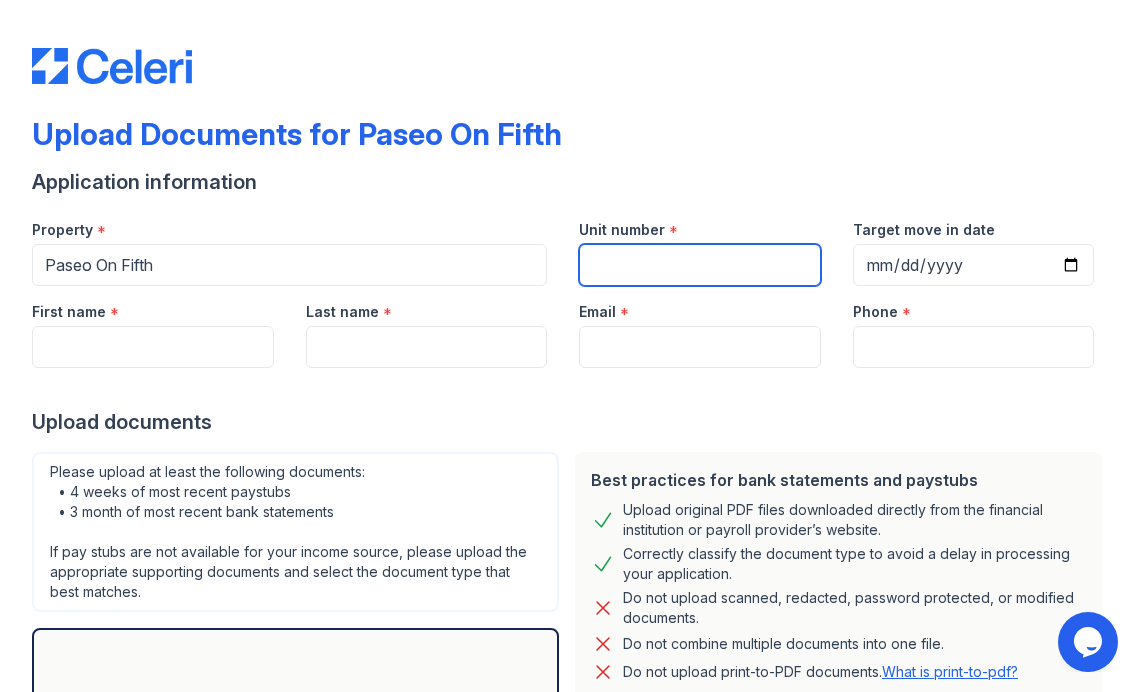 click on "Unit number" at bounding box center (700, 265) 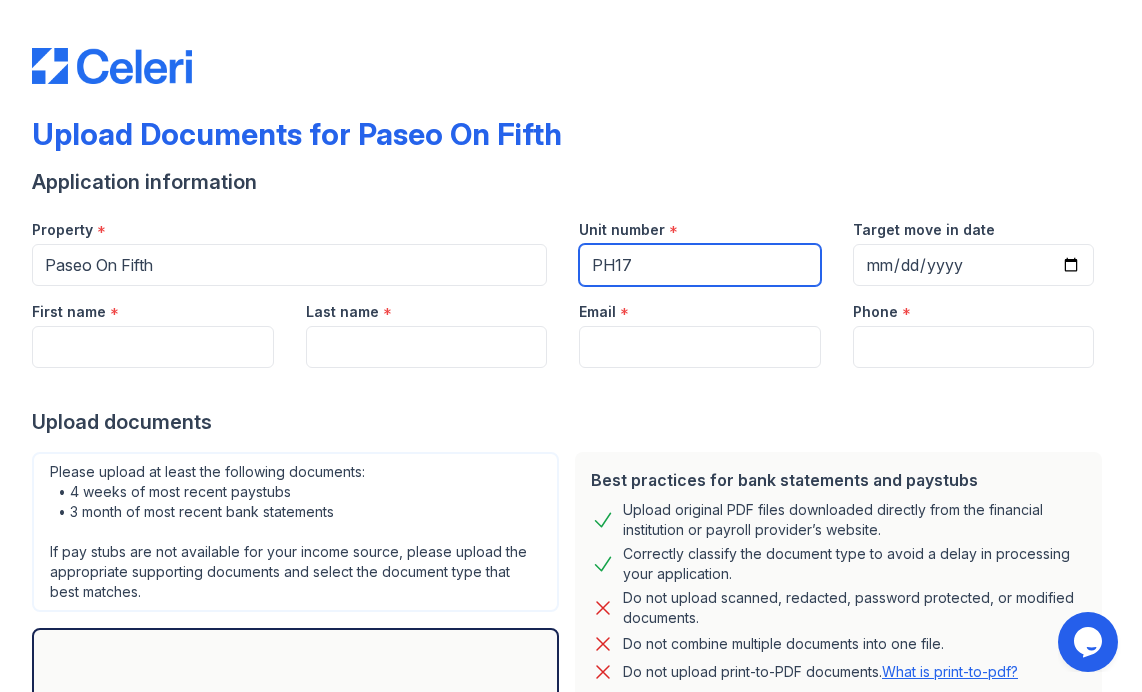 type on "PH17" 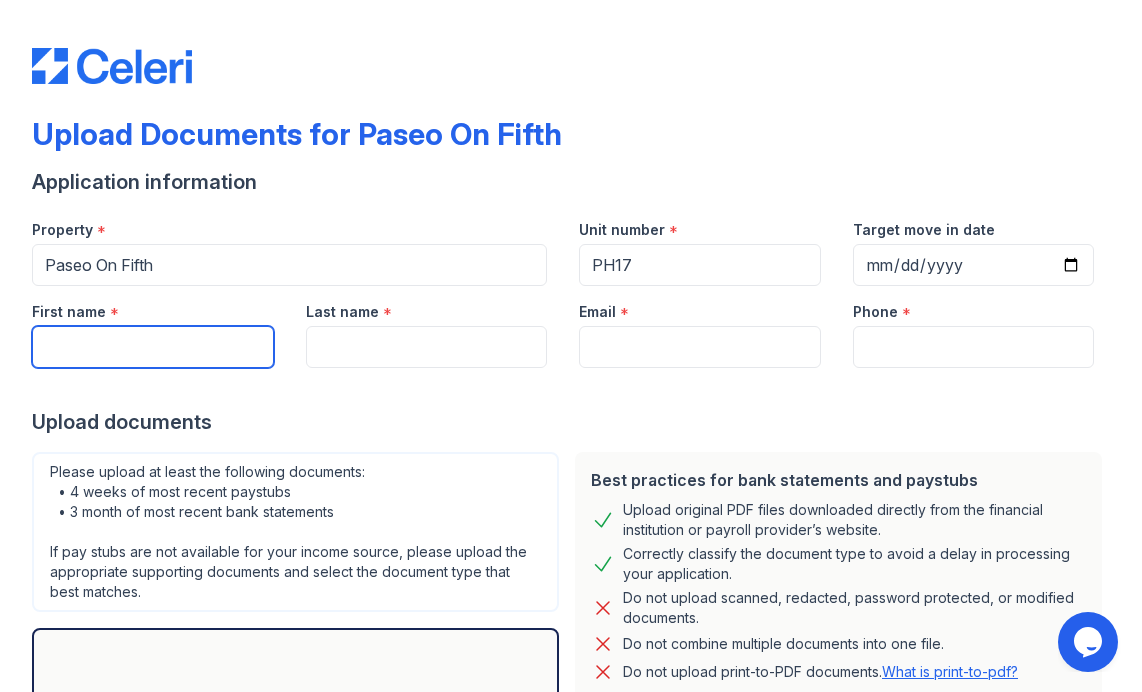 click on "First name" at bounding box center (153, 347) 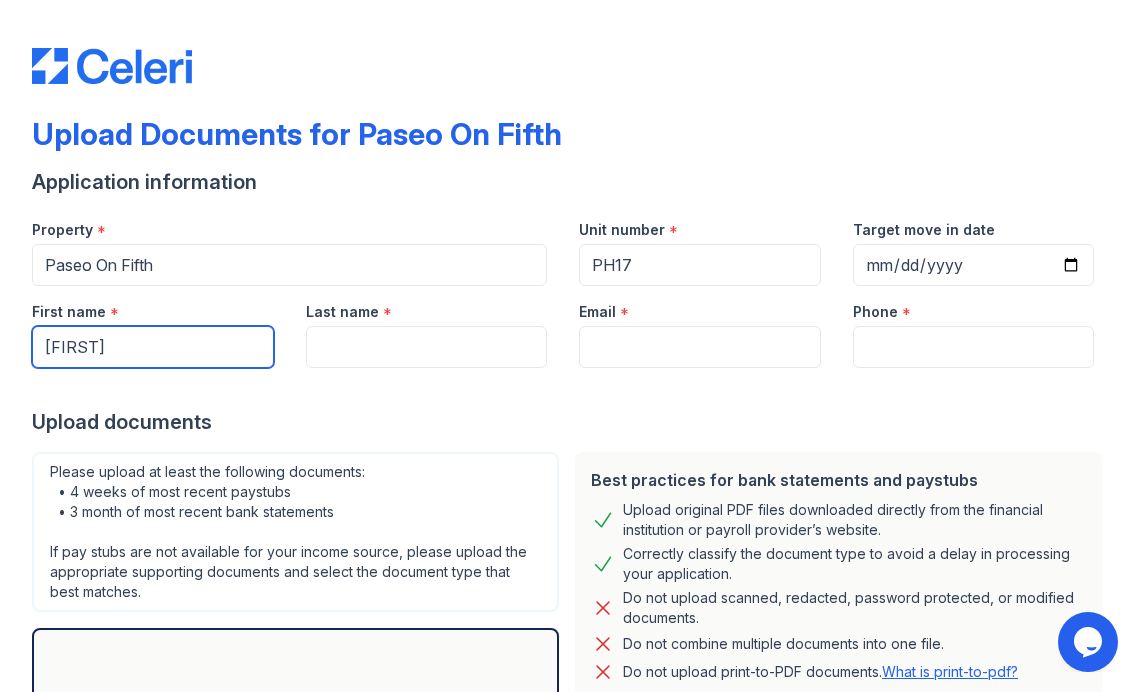 type on "[FIRST]" 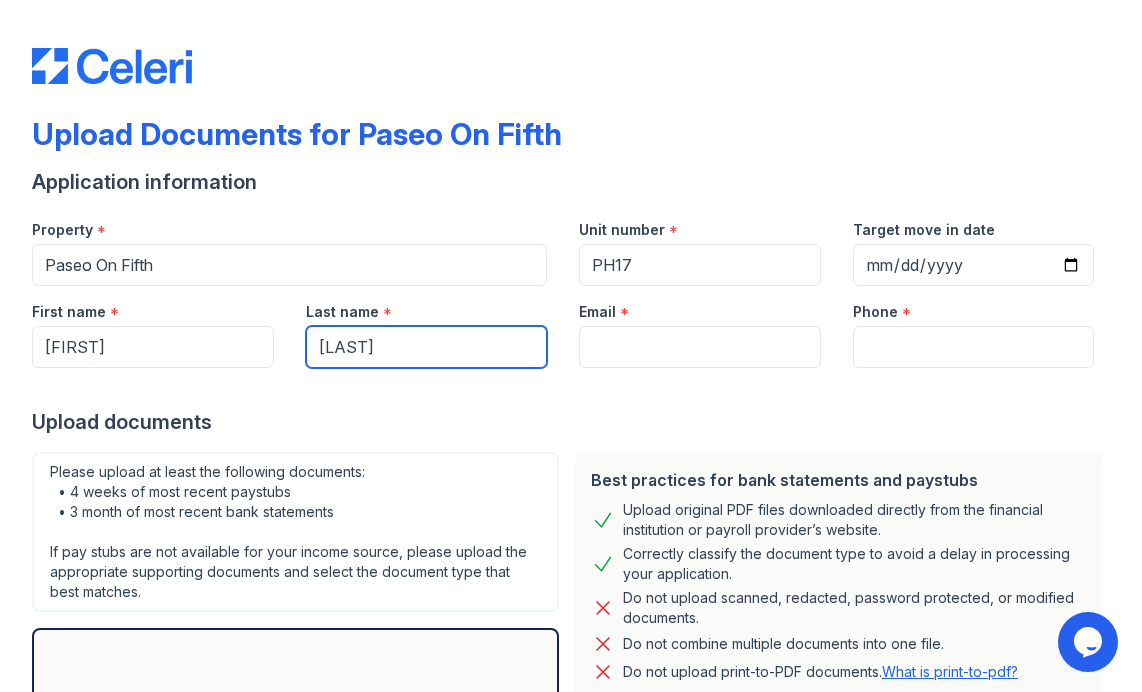 type on "[LAST]" 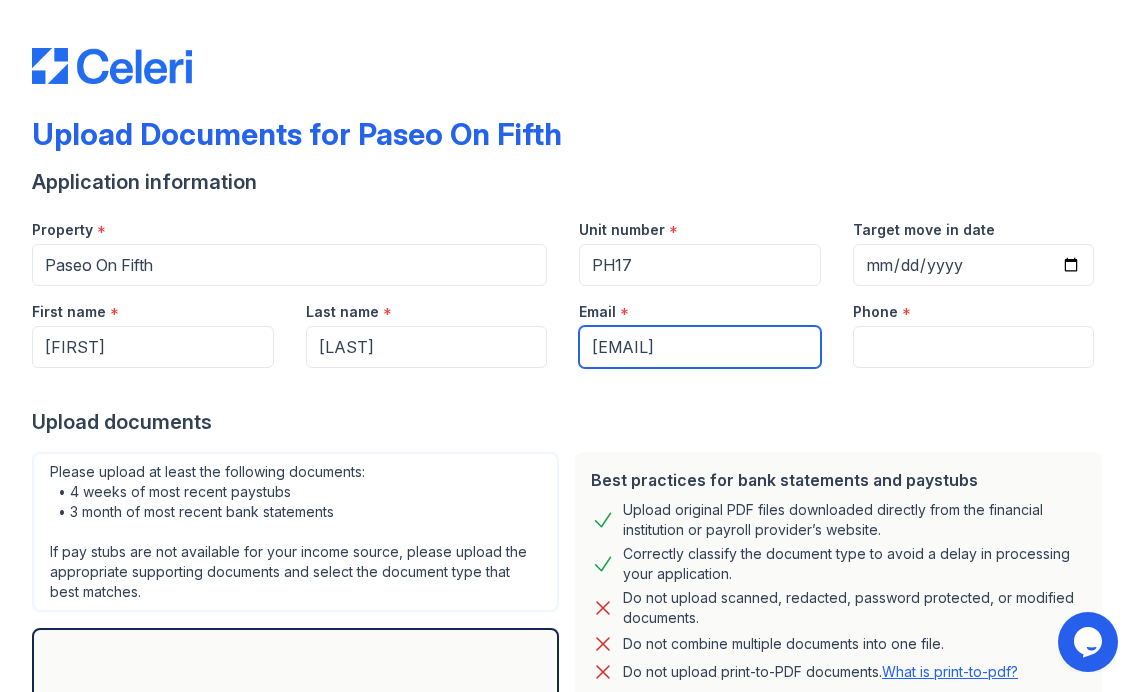 type on "[EMAIL]" 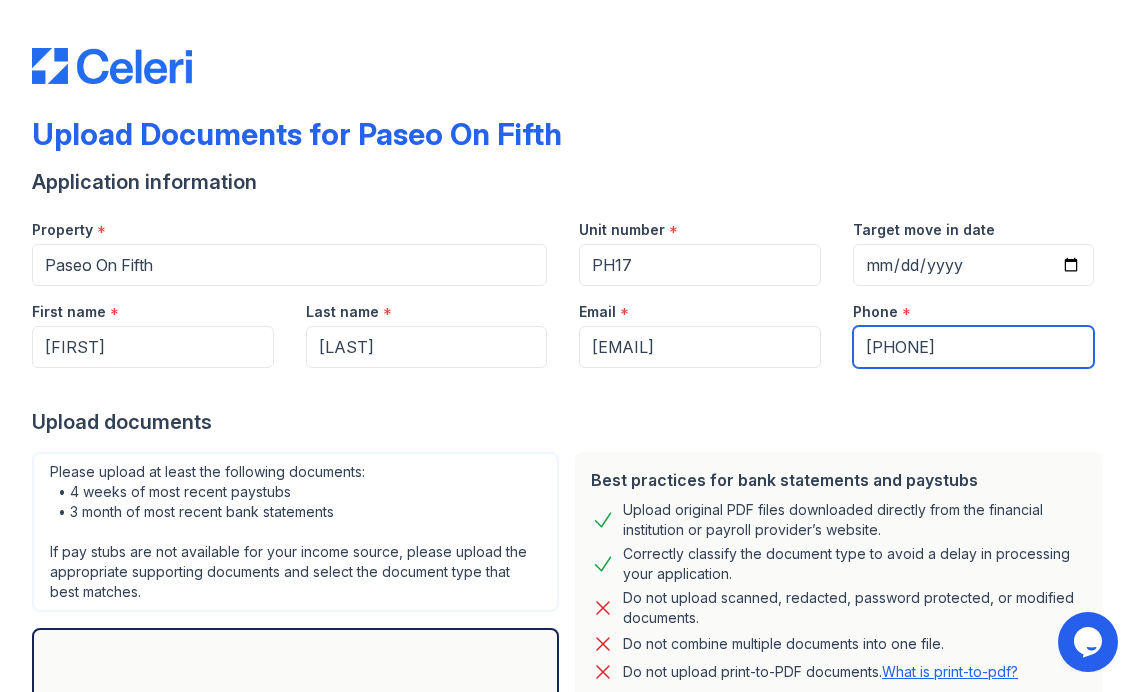 type on "[PHONE]" 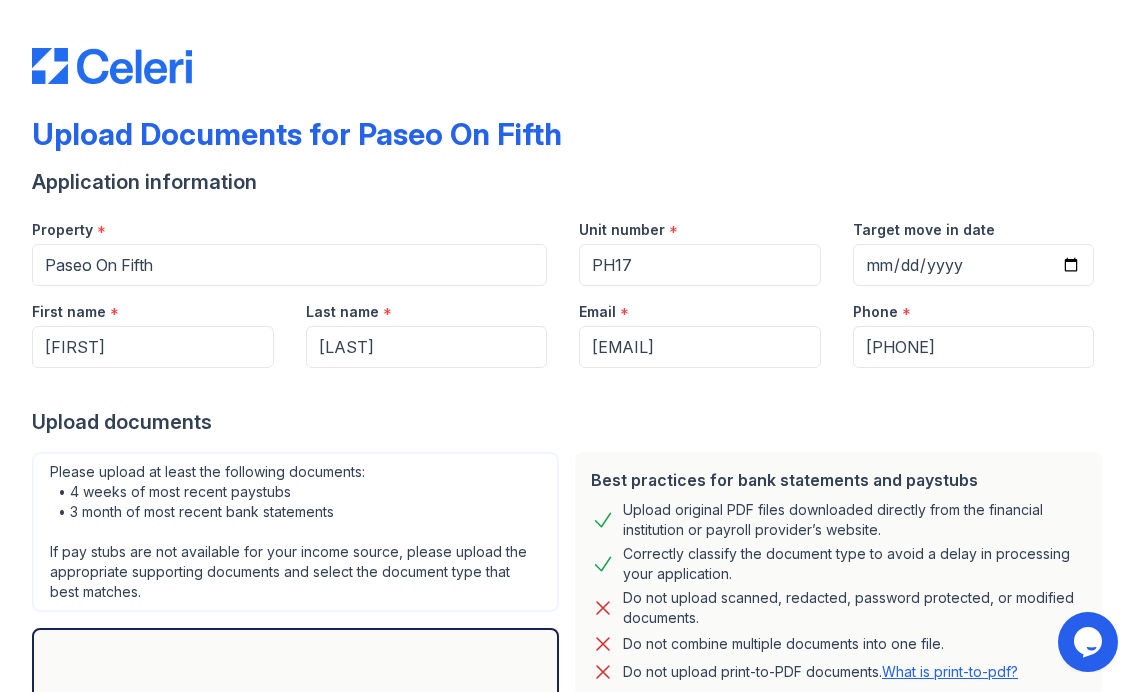 click on "Upload documents" at bounding box center (571, 422) 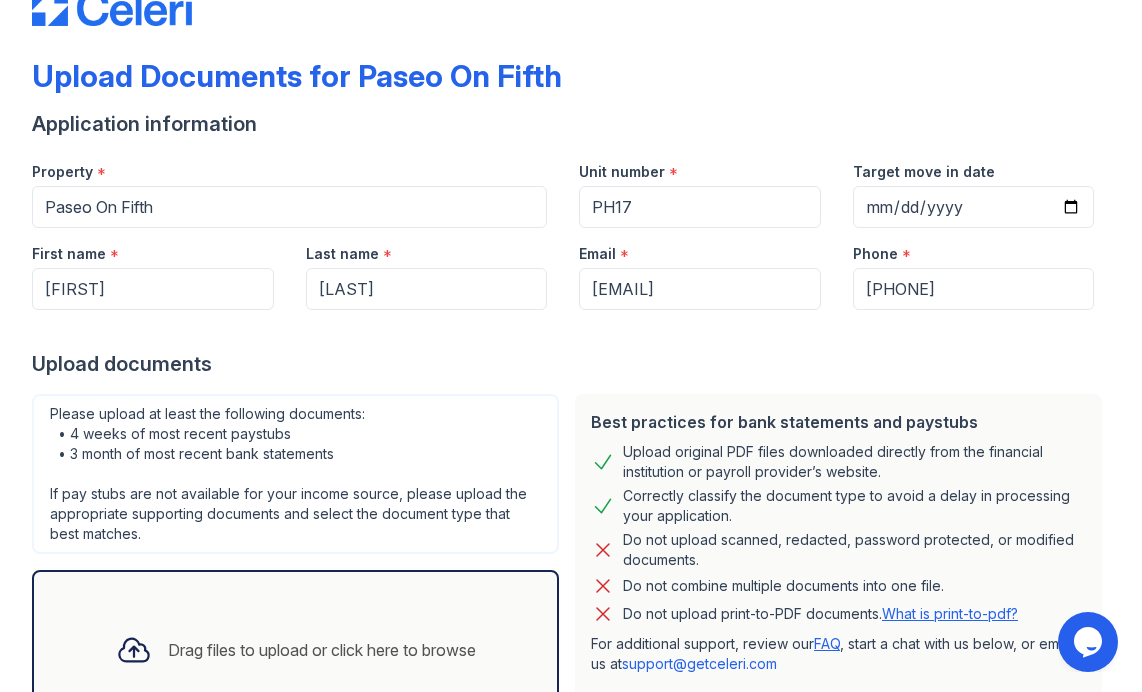 scroll, scrollTop: 50, scrollLeft: 0, axis: vertical 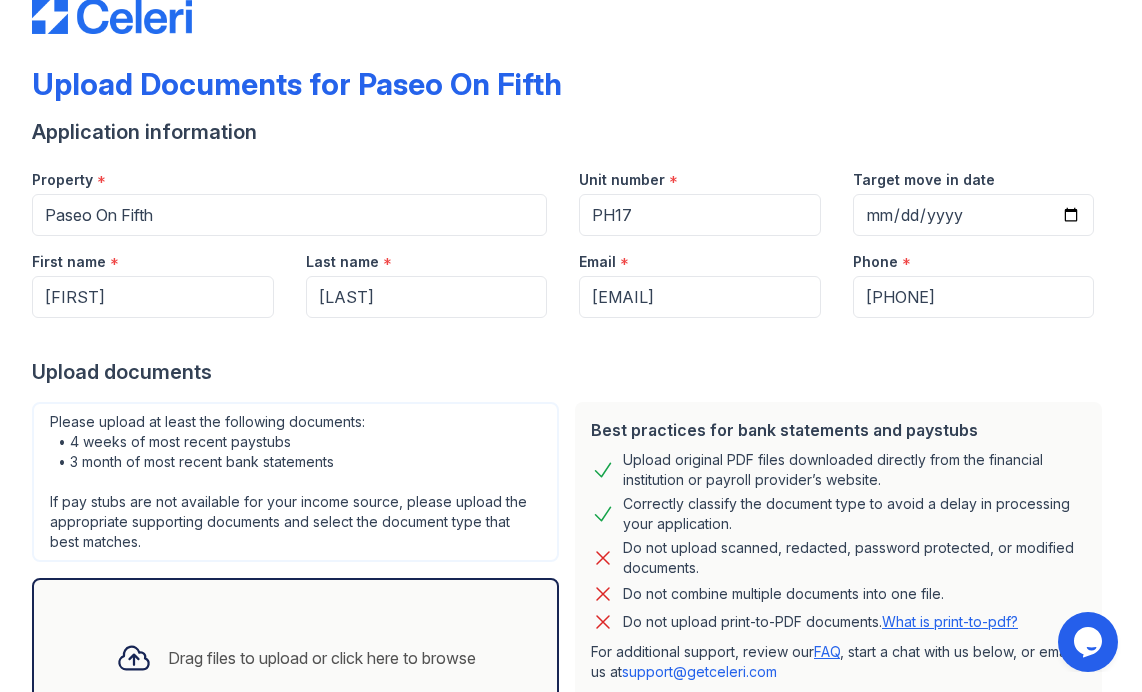 click on "Application information" at bounding box center [571, 132] 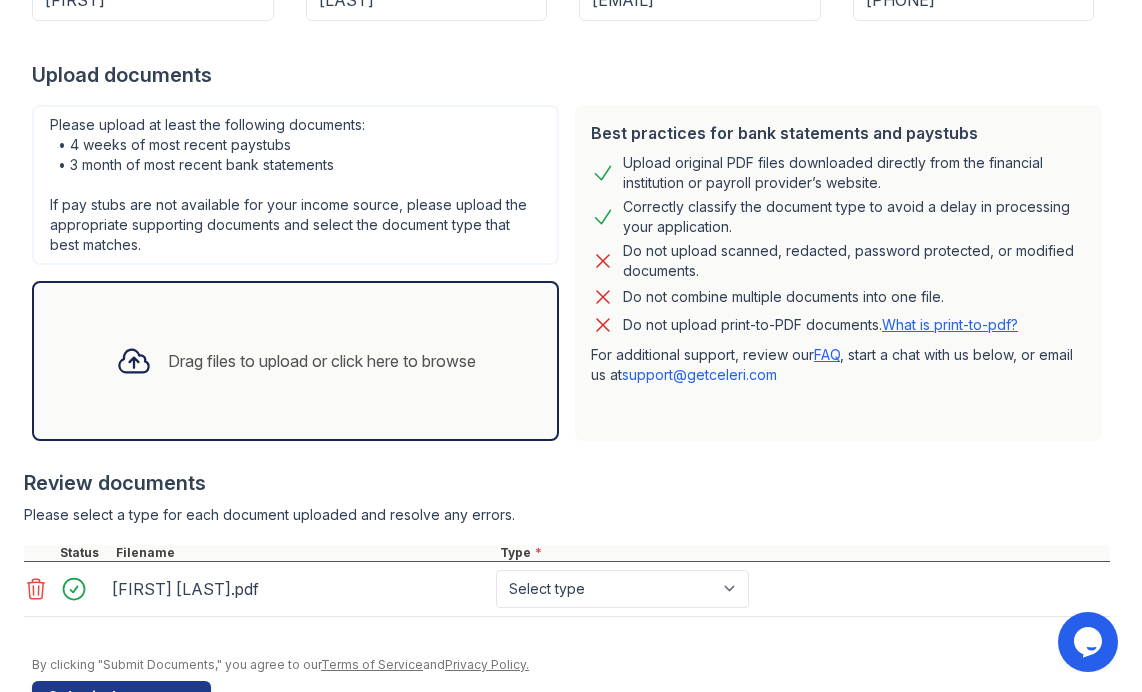 scroll, scrollTop: 348, scrollLeft: 0, axis: vertical 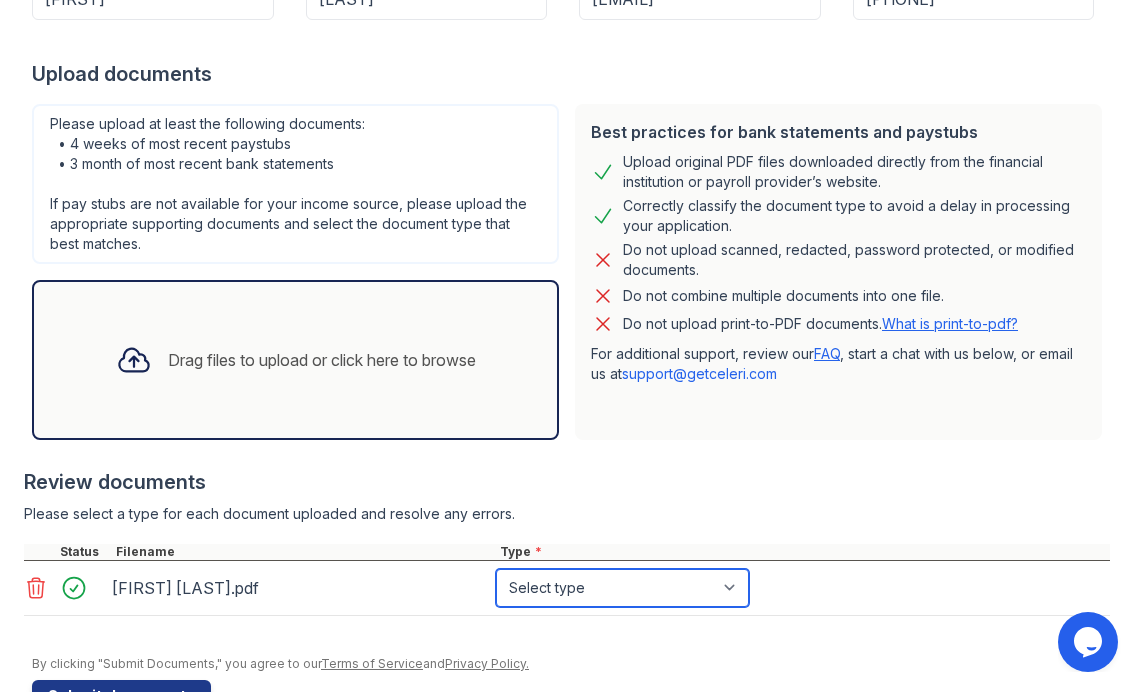 click on "Select type
Paystub
Bank Statement
Offer Letter
Tax Documents
Benefit Award Letter
Investment Account Statement
Other" at bounding box center (622, 588) 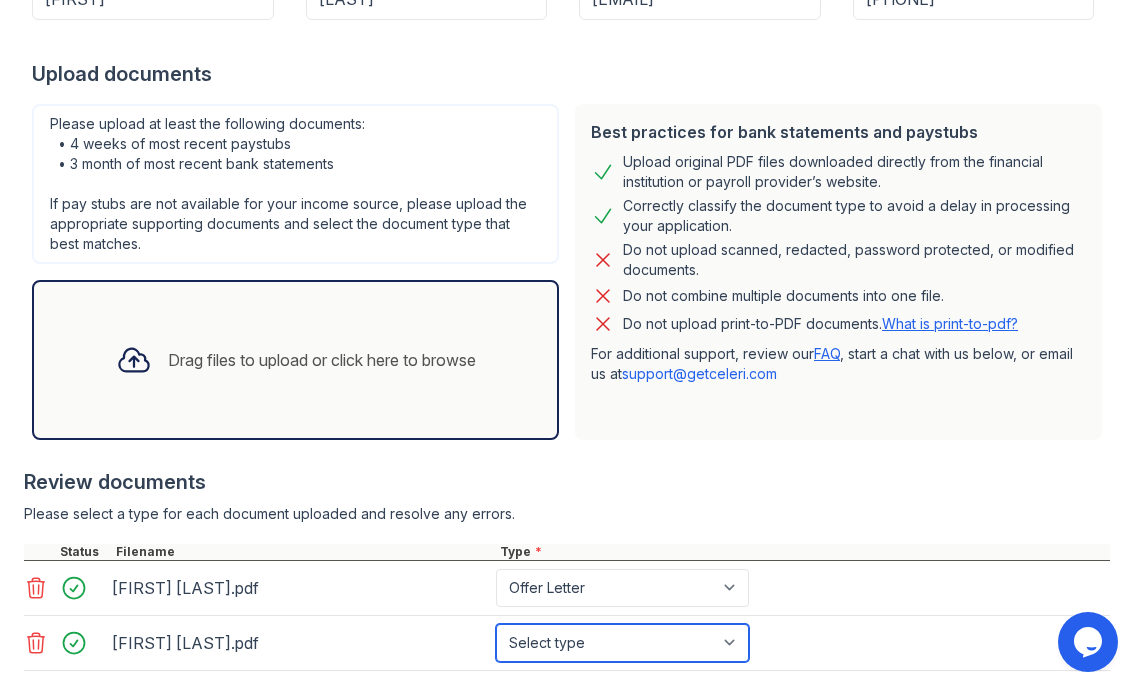click on "Select type
Paystub
Bank Statement
Offer Letter
Tax Documents
Benefit Award Letter
Investment Account Statement
Other" at bounding box center [622, 643] 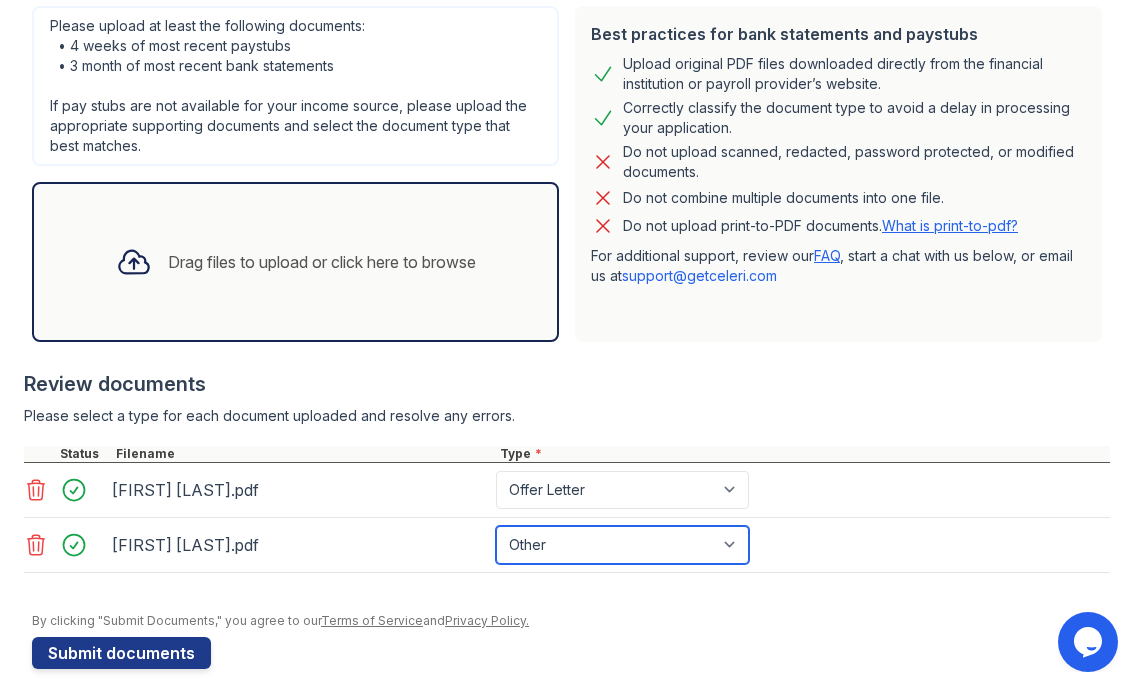 scroll, scrollTop: 463, scrollLeft: 0, axis: vertical 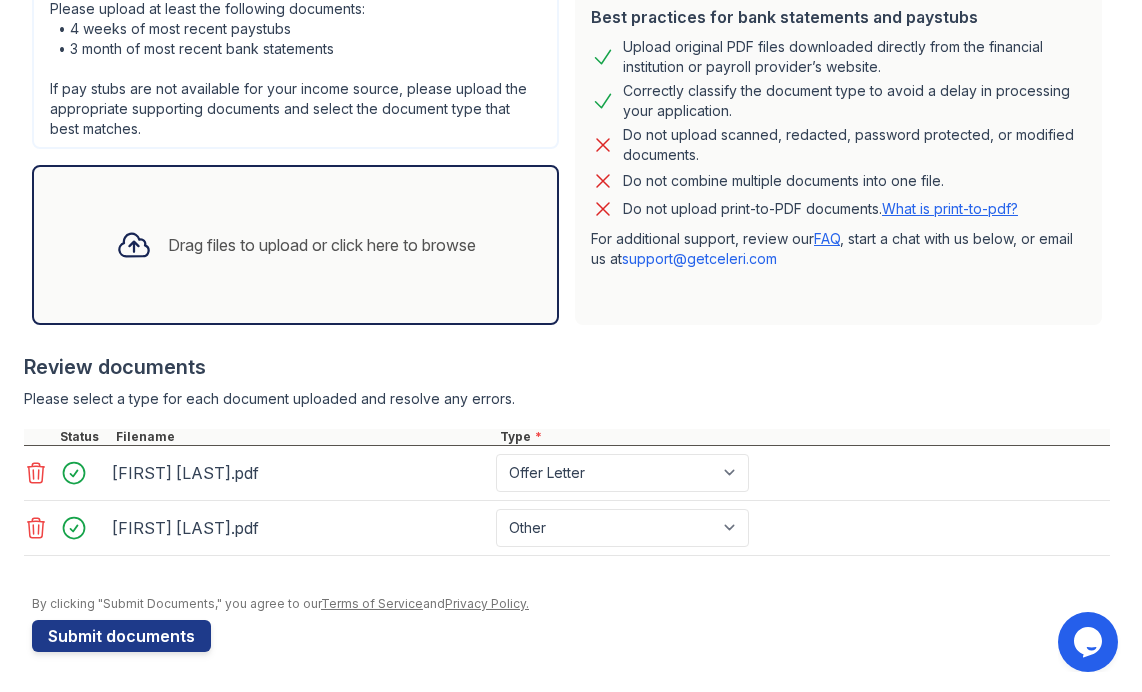 click on "Upload Documents for
Paseo On Fifth
Application information
Property
*
Paseo On Fifth
Unit number
*
PH17
Target move in date
[DATE]
First name
*
[FIRST]
Last name
*
[LAST]
Email
*
[EMAIL]
Phone
*
[PHONE]
Upload documents
Best practices for bank statements and paystubs
Upload original PDF files downloaded directly from the financial institution or payroll provider’s website.
Correctly classify the document type to avoid a delay in processing your application.
Do not upload scanned, redacted, password protected, or modified documents.
Do not combine multiple documents into one file.
Do not upload print-to-PDF documents.
What is print-to-pdf?
For additional support, review our
FAQ" at bounding box center (571, 346) 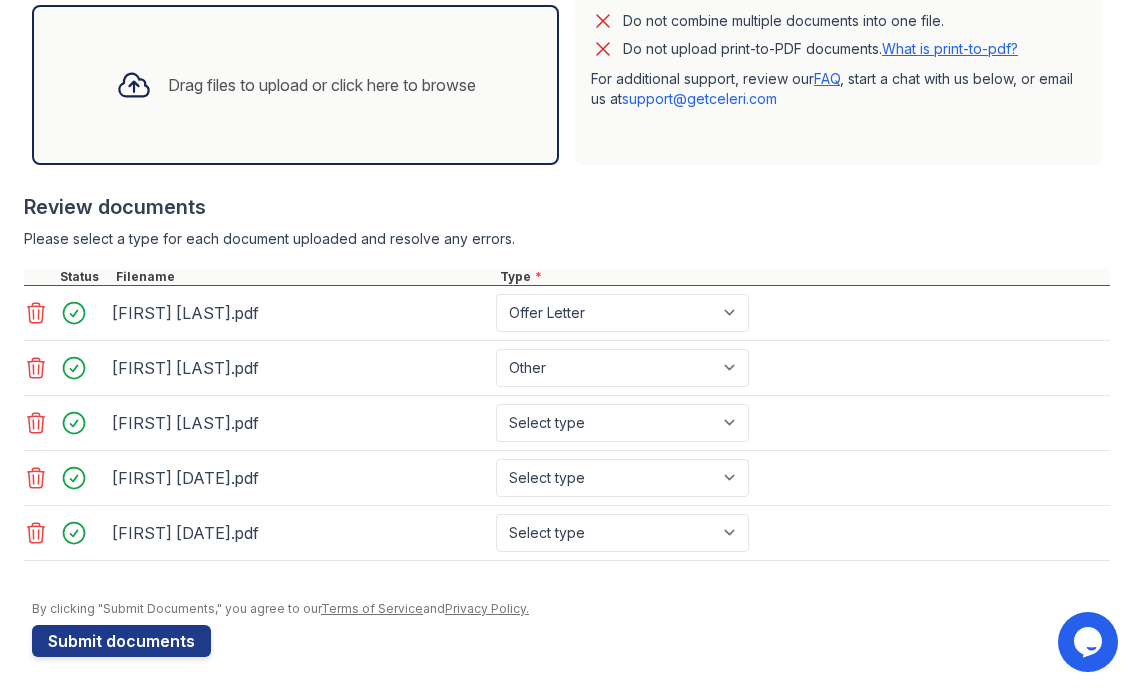 scroll, scrollTop: 627, scrollLeft: 0, axis: vertical 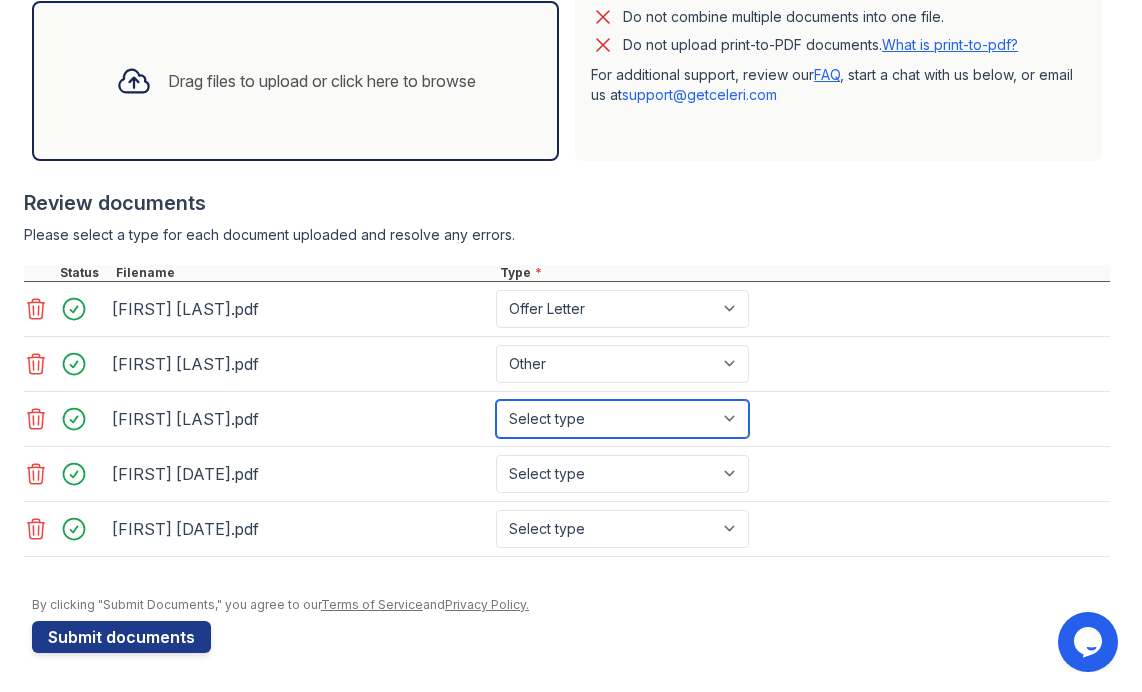 click on "Select type
Paystub
Bank Statement
Offer Letter
Tax Documents
Benefit Award Letter
Investment Account Statement
Other" at bounding box center [622, 419] 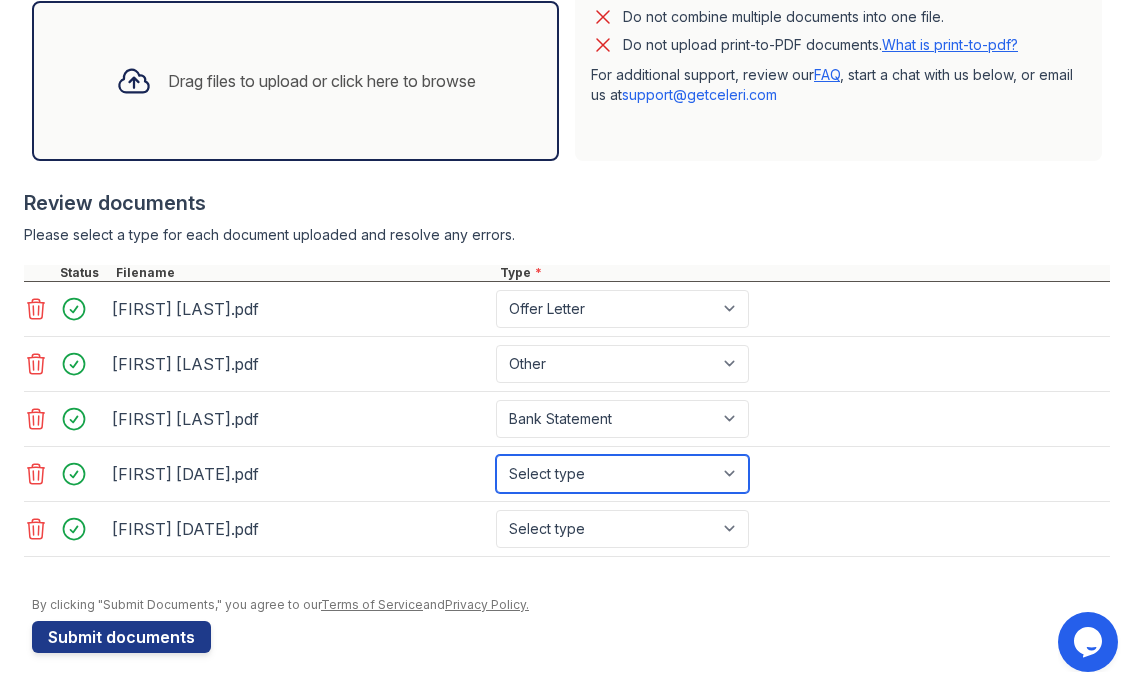 click on "Select type
Paystub
Bank Statement
Offer Letter
Tax Documents
Benefit Award Letter
Investment Account Statement
Other" at bounding box center (622, 474) 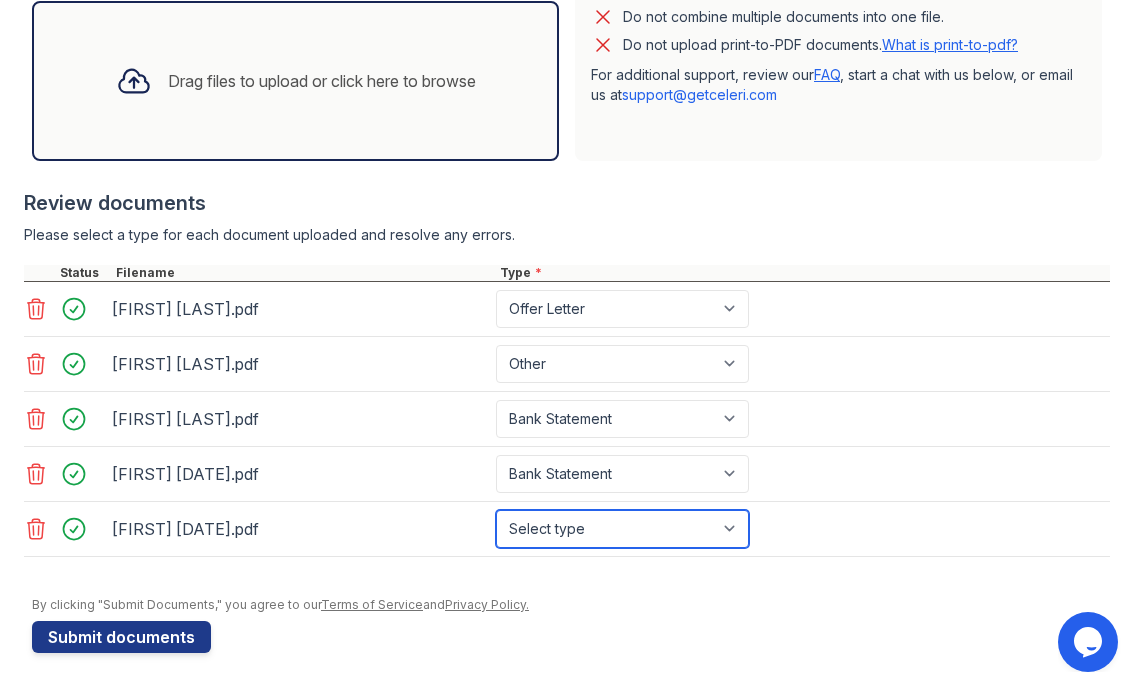 click on "Select type
Paystub
Bank Statement
Offer Letter
Tax Documents
Benefit Award Letter
Investment Account Statement
Other" at bounding box center [622, 529] 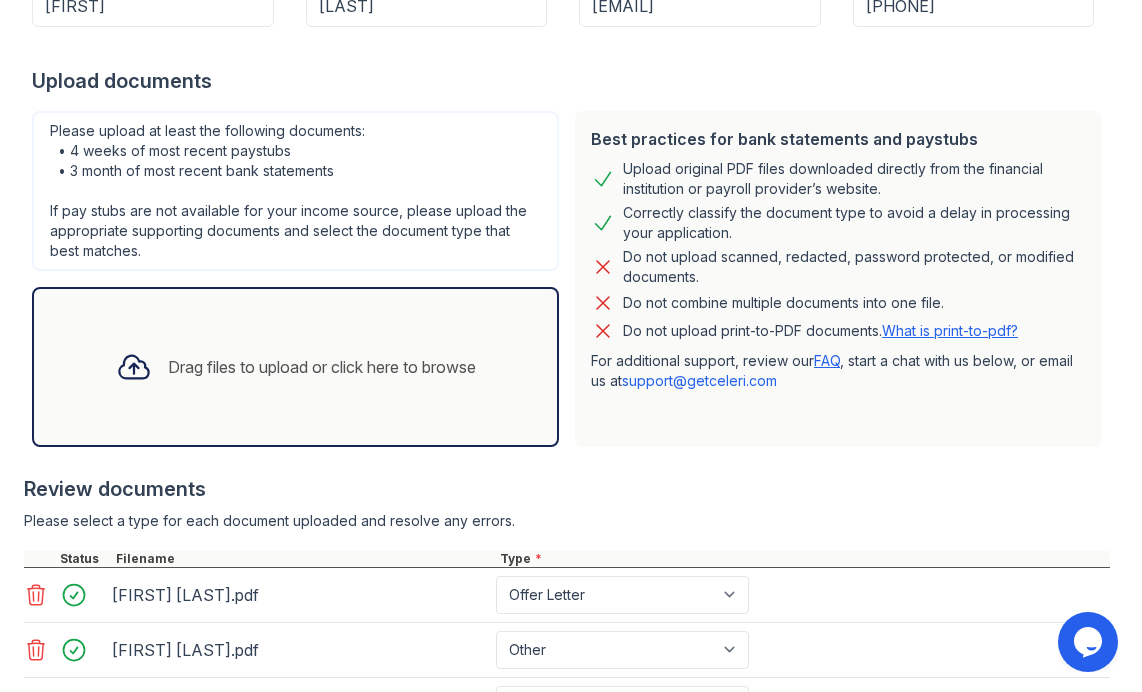 scroll, scrollTop: 382, scrollLeft: 0, axis: vertical 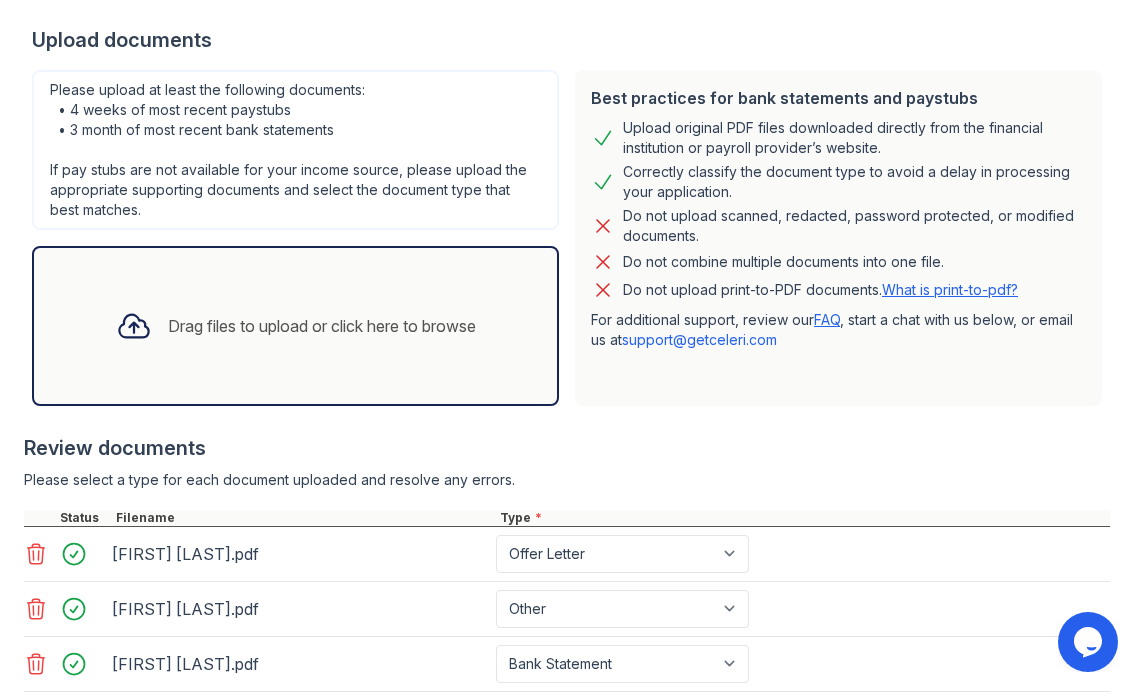 click on "Please upload at least the following documents:
• 4 weeks of most recent paystubs
• 3 month of most recent bank statements
If pay stubs are not available for your income source, please upload the appropriate supporting documents and select the document type that best matches.
Drag files to upload or click here to browse" at bounding box center (295, 238) 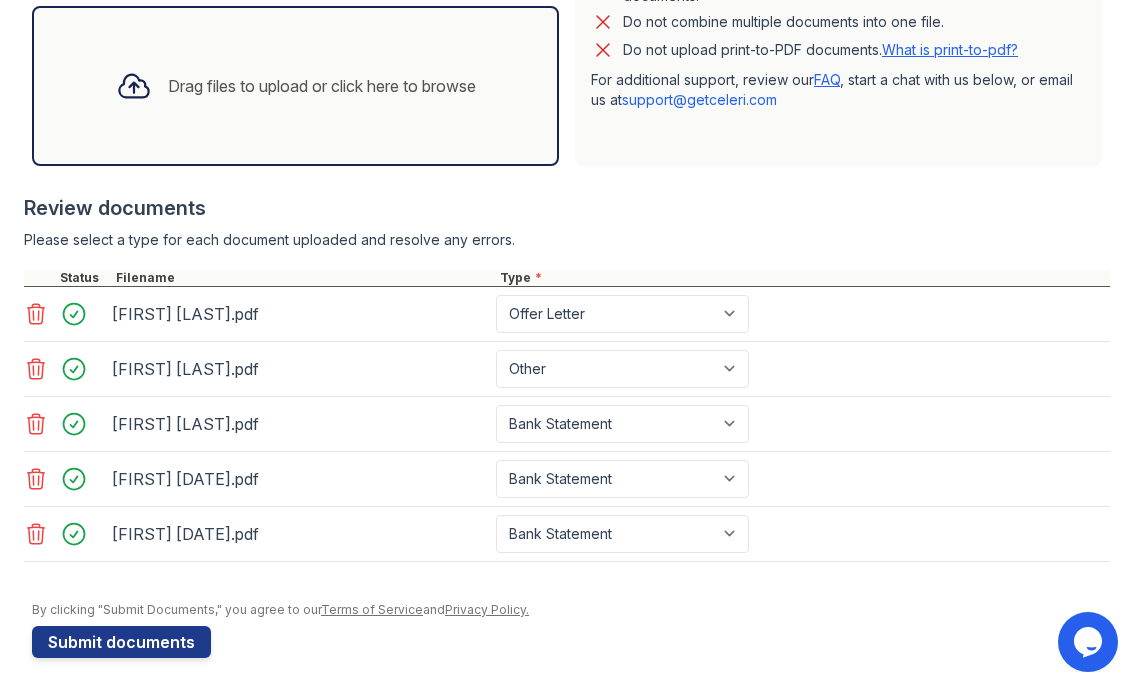 scroll, scrollTop: 628, scrollLeft: 0, axis: vertical 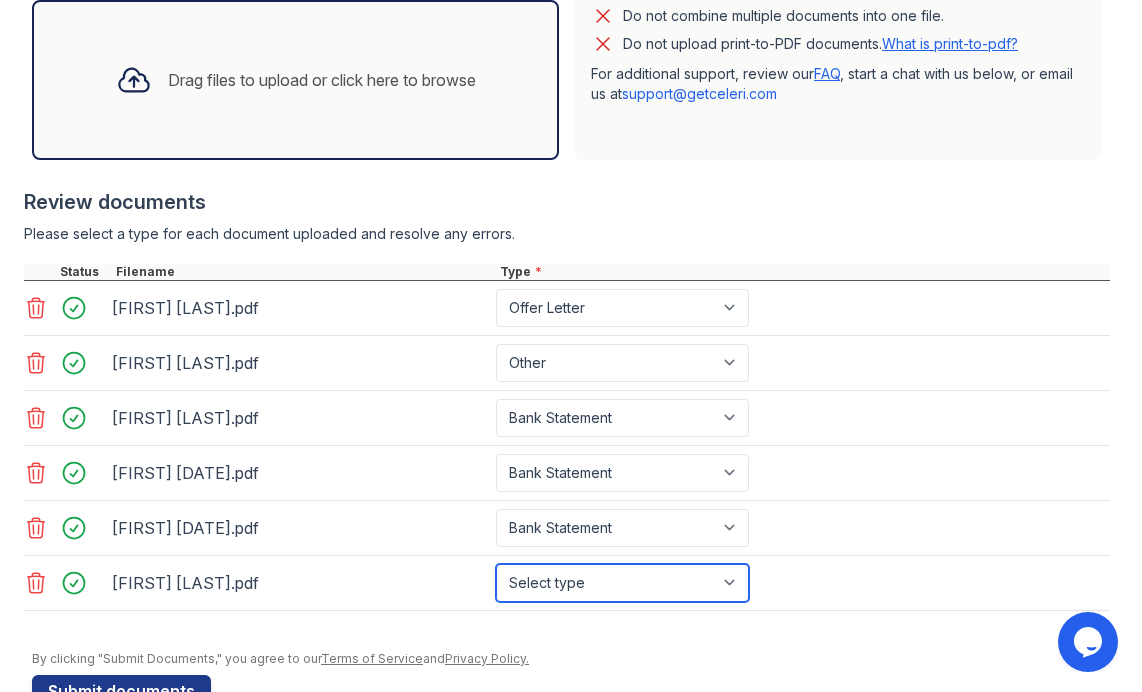 click on "Select type
Paystub
Bank Statement
Offer Letter
Tax Documents
Benefit Award Letter
Investment Account Statement
Other" at bounding box center (622, 583) 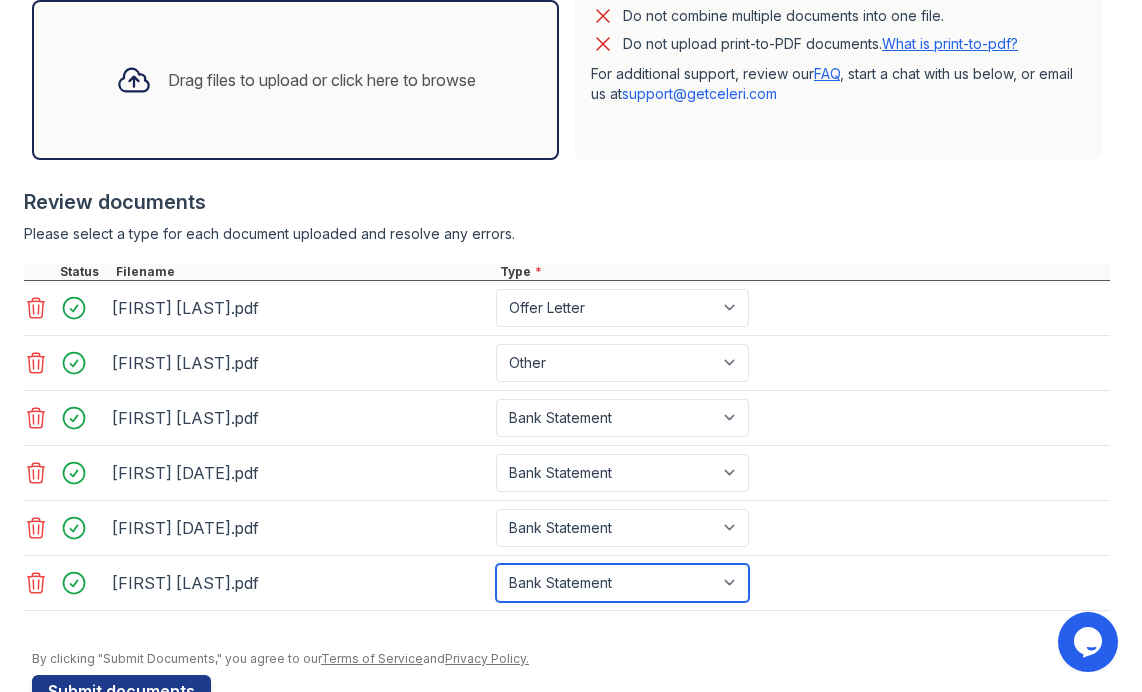 click on "Select type
Paystub
Bank Statement
Offer Letter
Tax Documents
Benefit Award Letter
Investment Account Statement
Other" at bounding box center [622, 583] 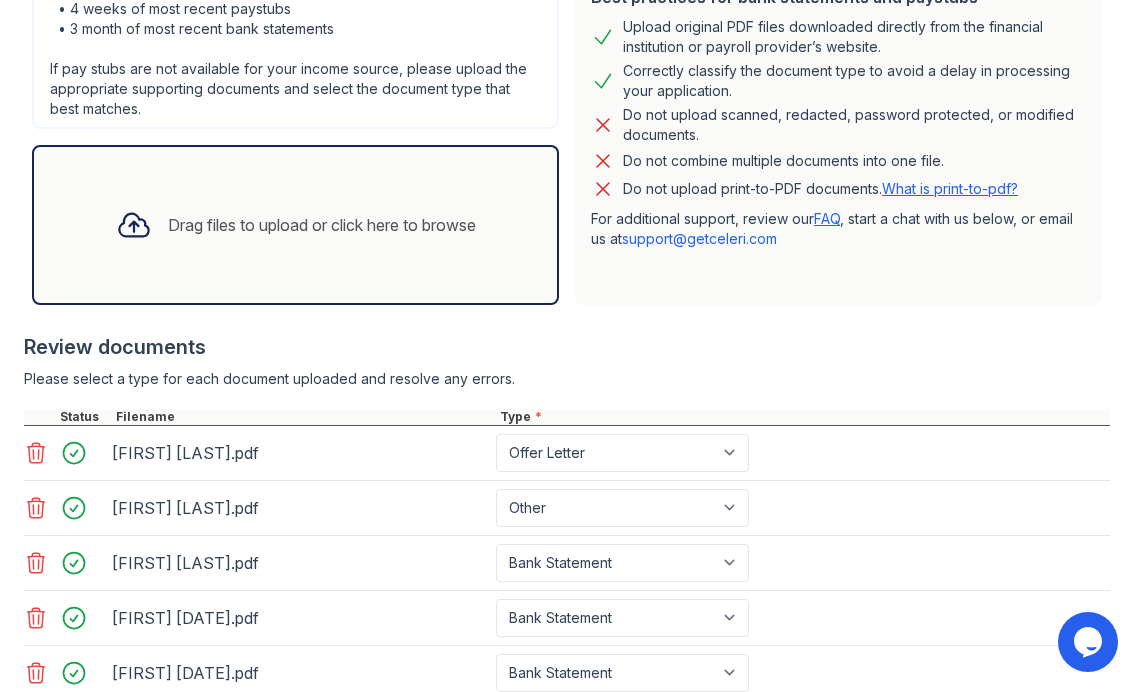 scroll, scrollTop: 481, scrollLeft: 0, axis: vertical 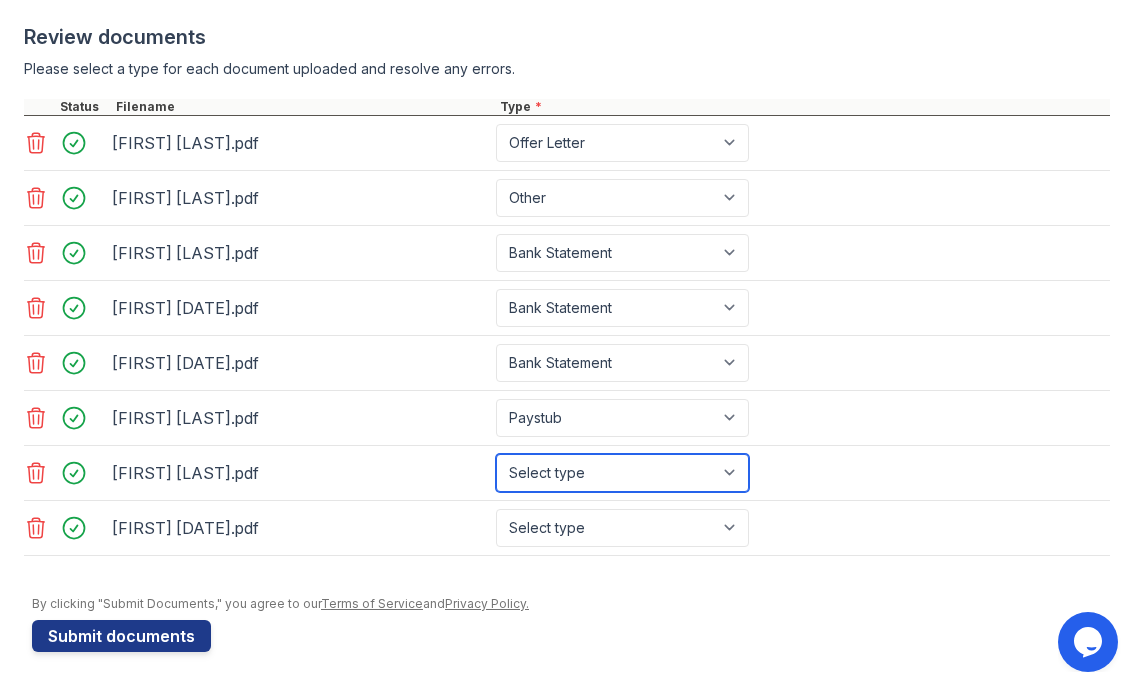 click on "Select type
Paystub
Bank Statement
Offer Letter
Tax Documents
Benefit Award Letter
Investment Account Statement
Other" at bounding box center (622, 473) 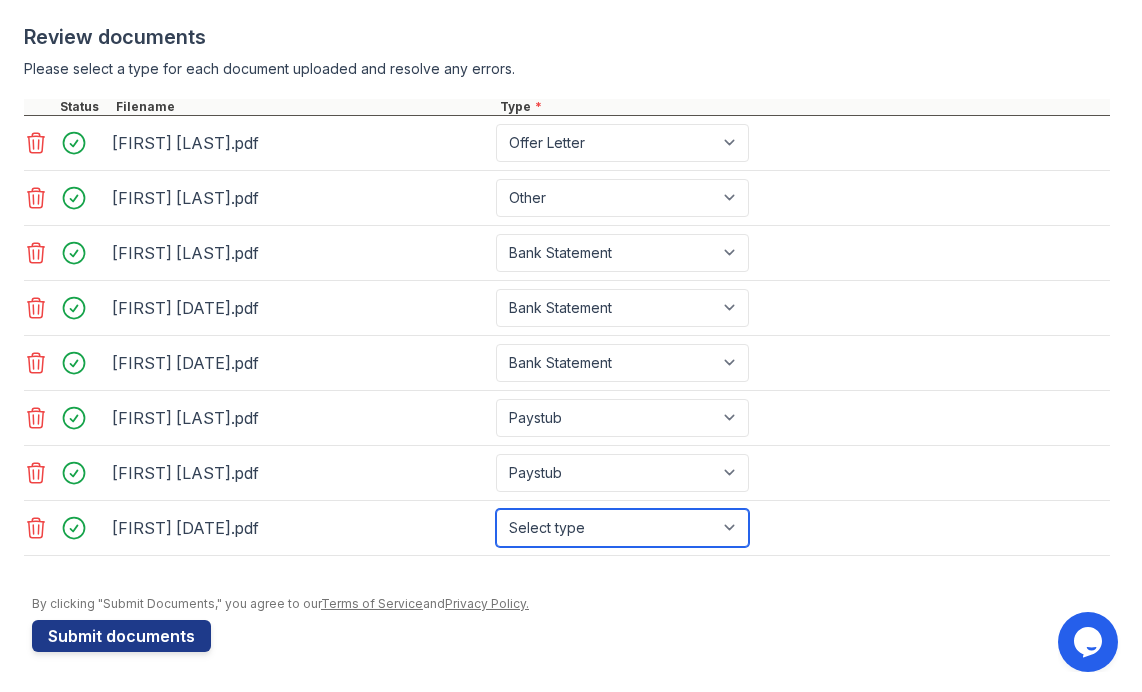 click on "Select type
Paystub
Bank Statement
Offer Letter
Tax Documents
Benefit Award Letter
Investment Account Statement
Other" at bounding box center [622, 528] 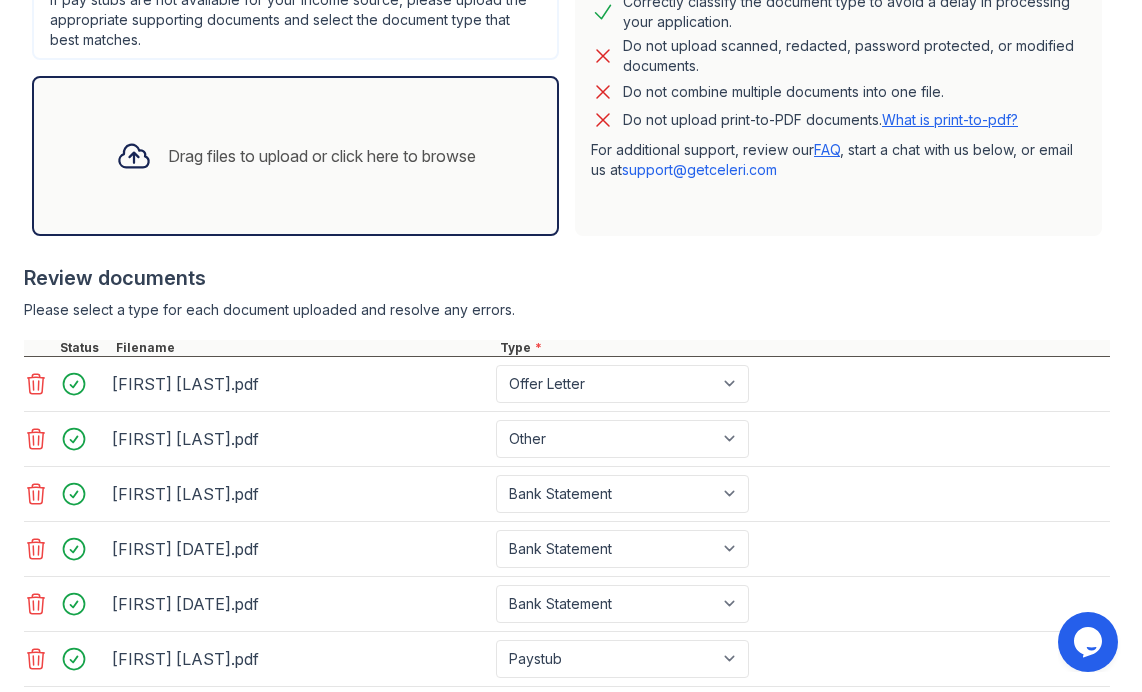 scroll, scrollTop: 556, scrollLeft: 0, axis: vertical 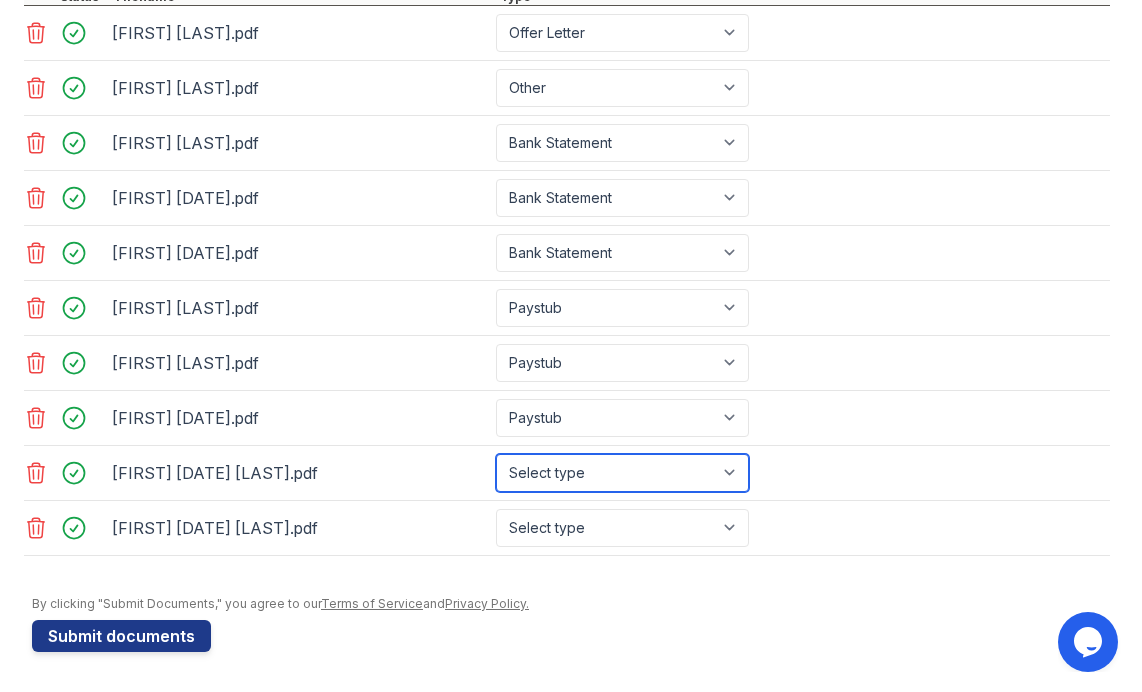click on "Select type
Paystub
Bank Statement
Offer Letter
Tax Documents
Benefit Award Letter
Investment Account Statement
Other" at bounding box center [622, 473] 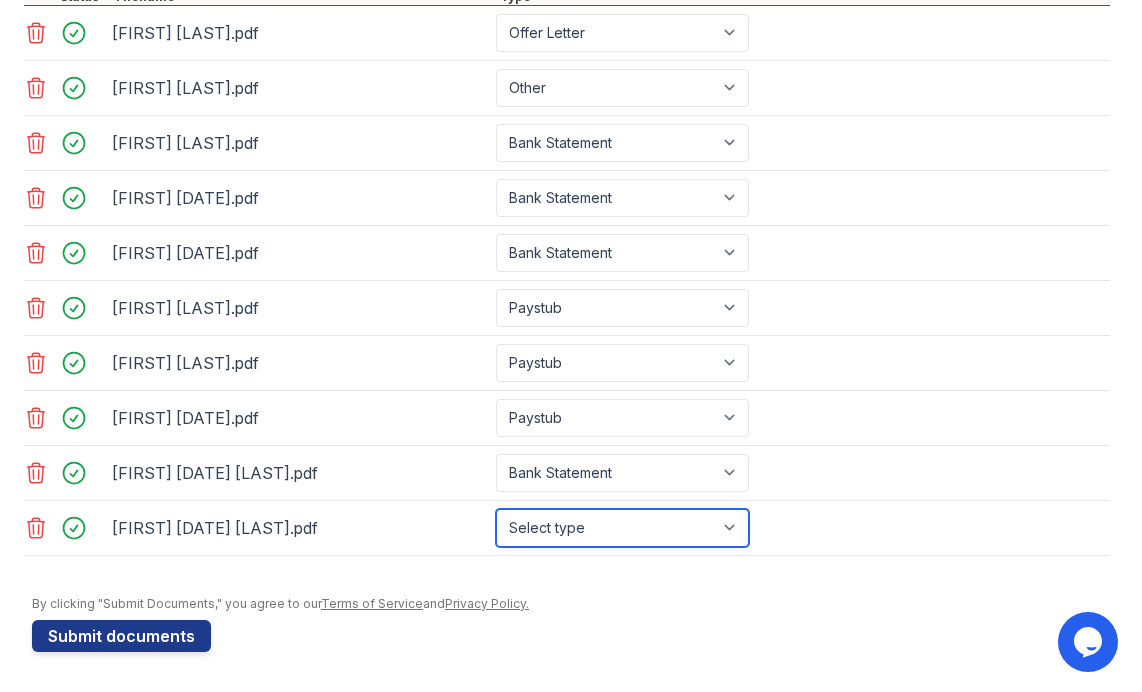 click on "Select type
Paystub
Bank Statement
Offer Letter
Tax Documents
Benefit Award Letter
Investment Account Statement
Other" at bounding box center [622, 528] 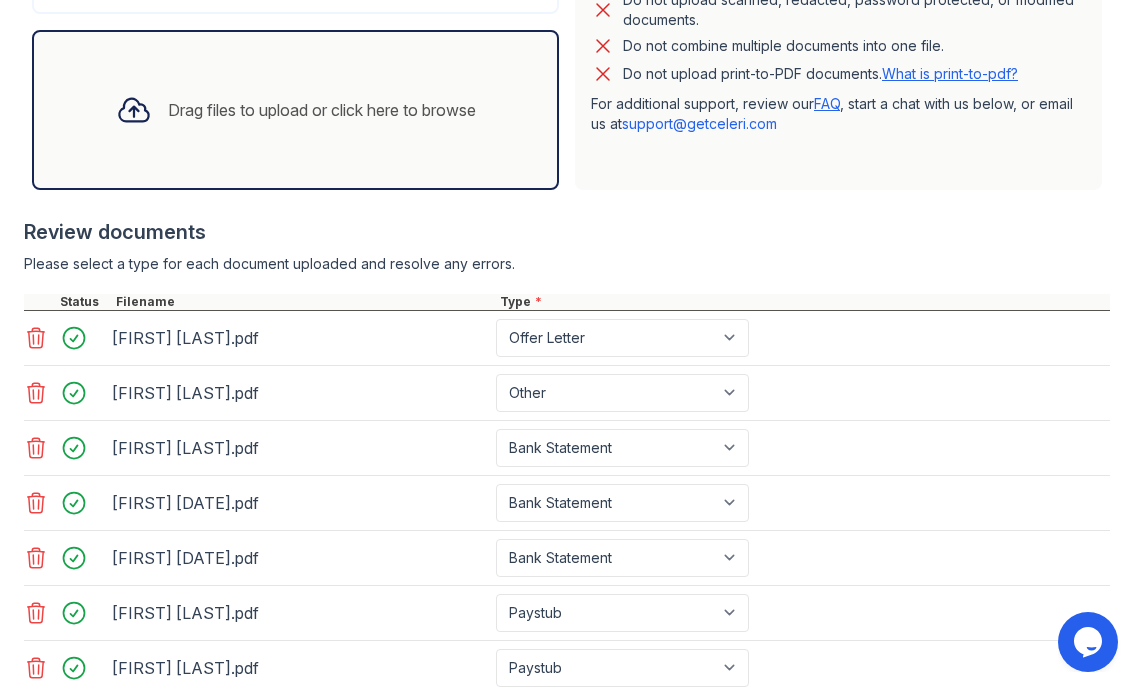 scroll, scrollTop: 636, scrollLeft: 0, axis: vertical 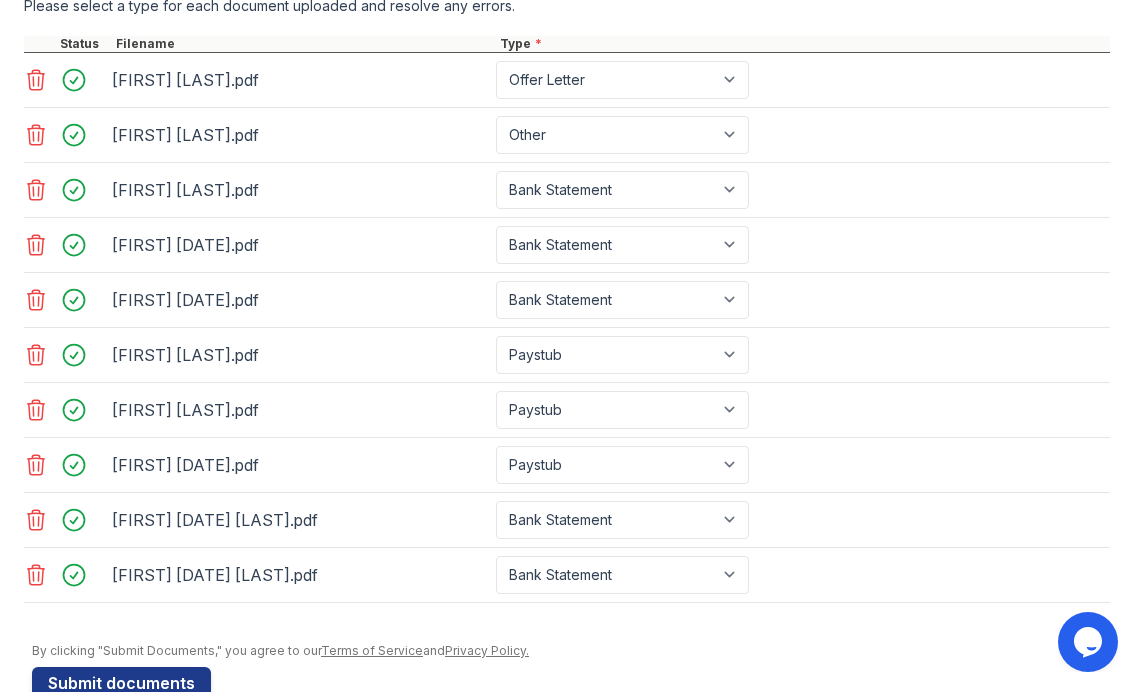 click 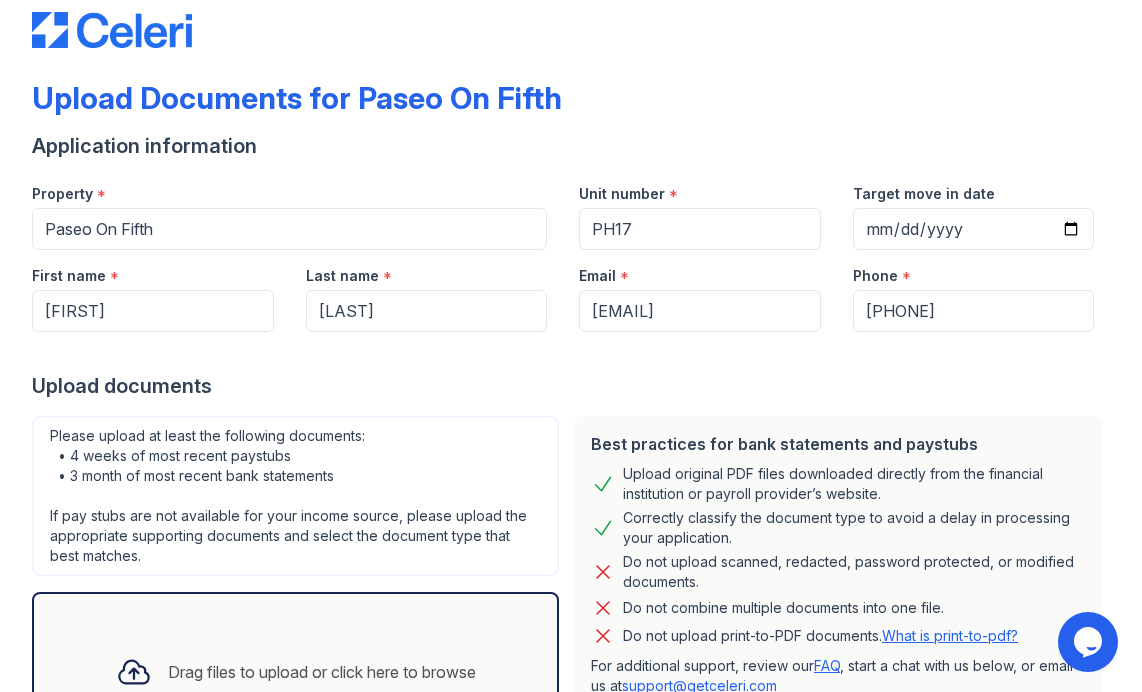 scroll, scrollTop: 0, scrollLeft: 0, axis: both 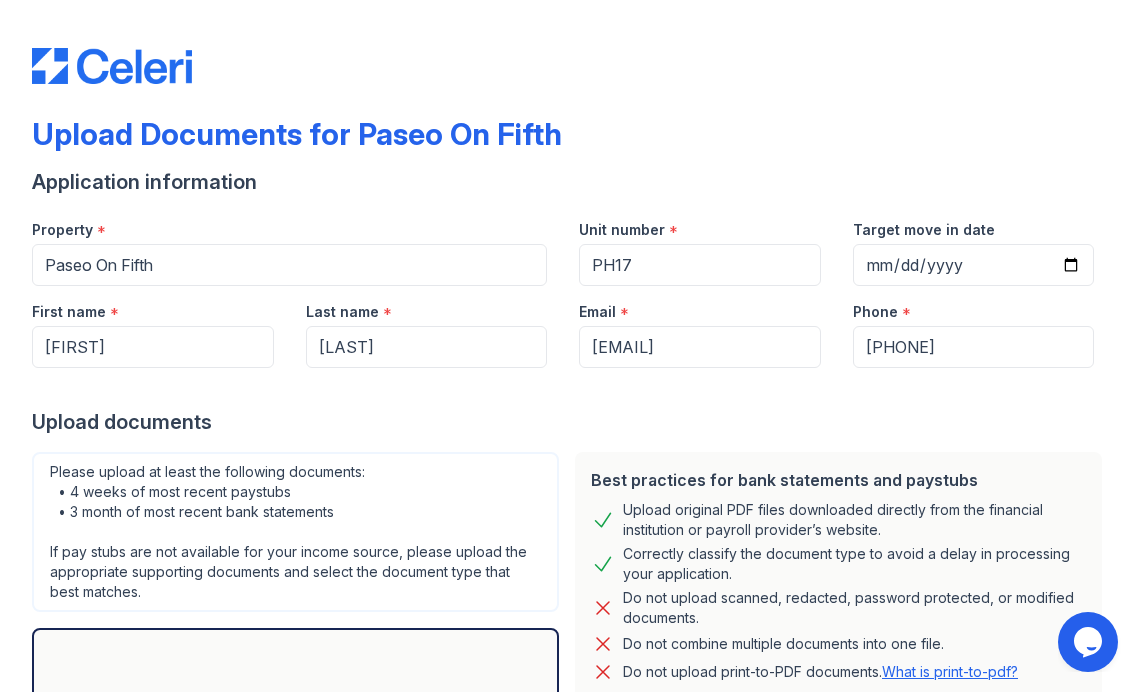 click on "Please upload at least the following documents:
• 4 weeks of most recent paystubs
• 3 month of most recent bank statements
If pay stubs are not available for your income source, please upload the appropriate supporting documents and select the document type that best matches.
Drag files to upload or click here to browse" at bounding box center (295, 620) 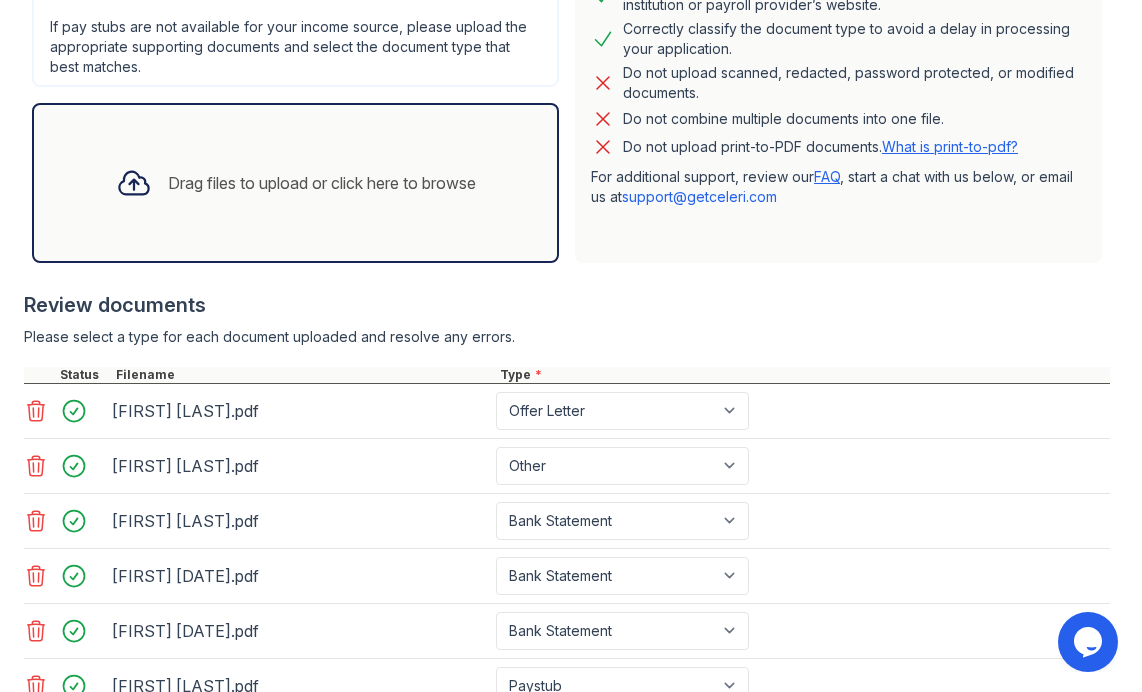scroll, scrollTop: 848, scrollLeft: 0, axis: vertical 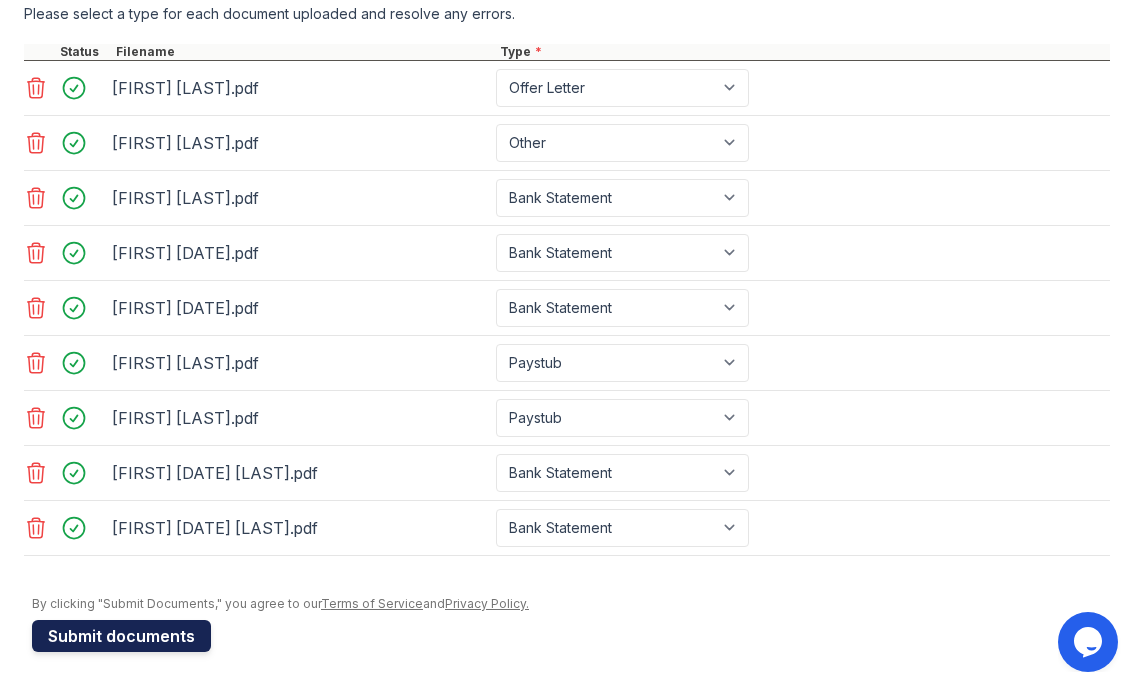 click on "Submit documents" at bounding box center [121, 636] 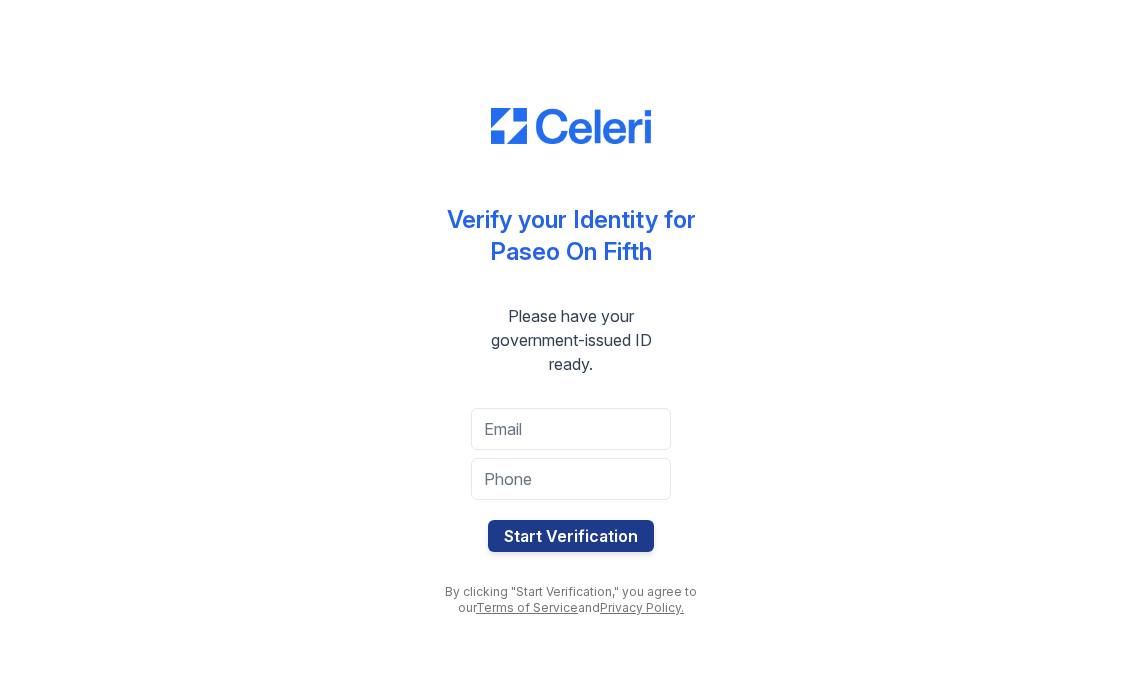 scroll, scrollTop: 0, scrollLeft: 0, axis: both 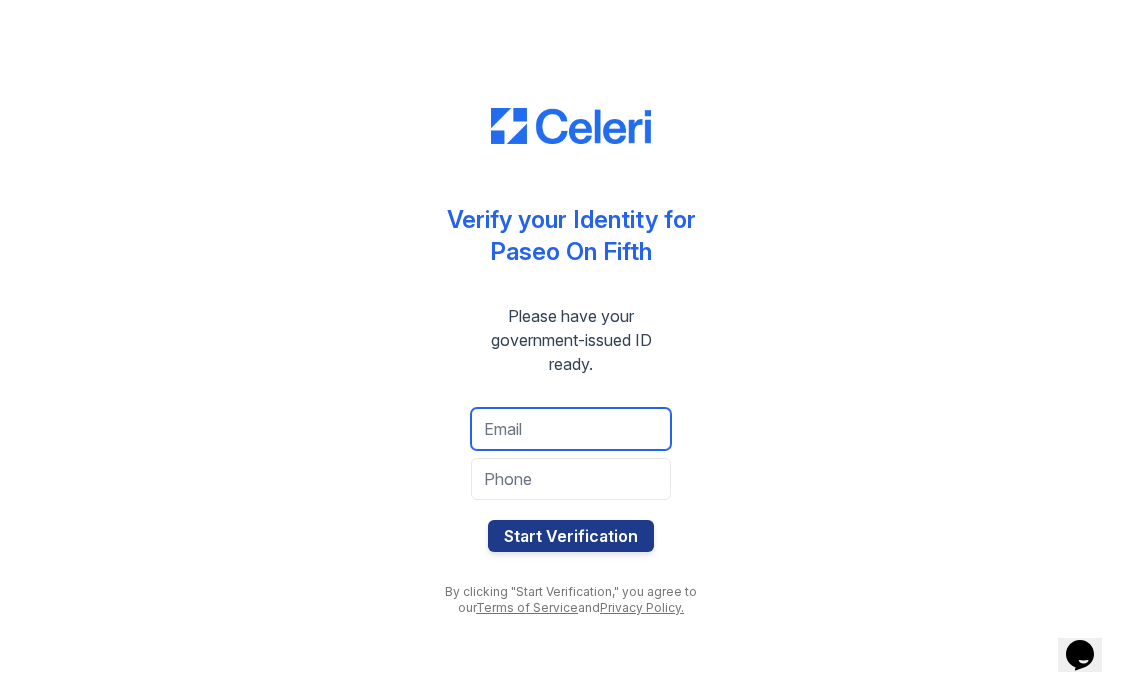 click at bounding box center (571, 429) 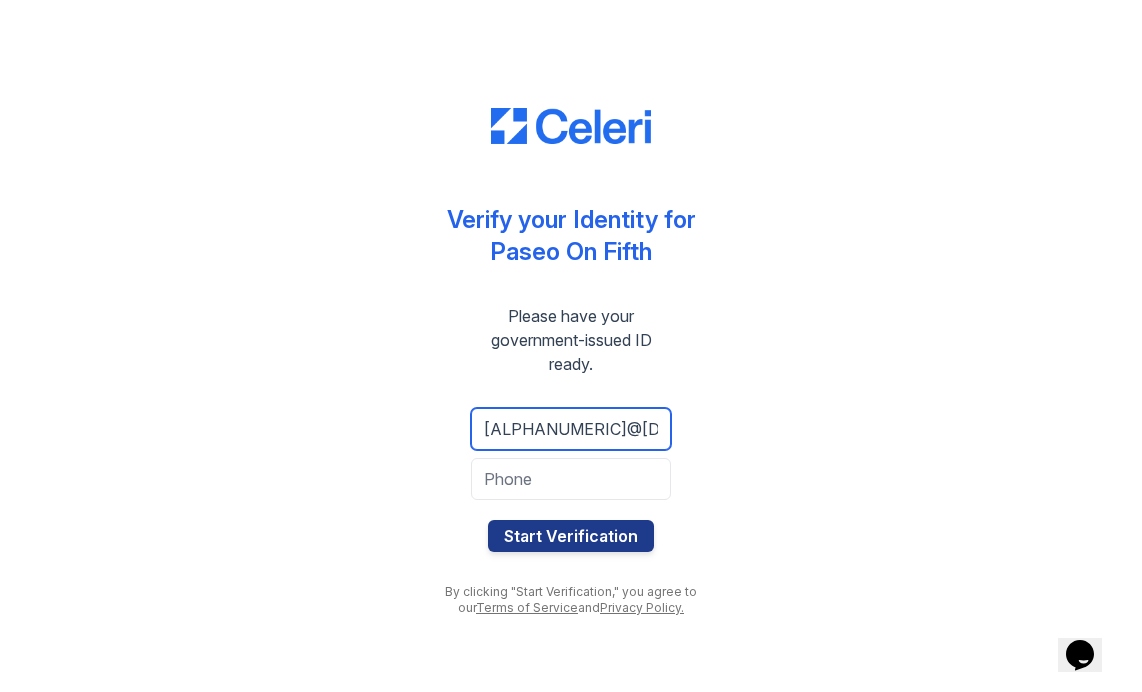 type on "[ALPHANUMERIC]@[DOMAIN]" 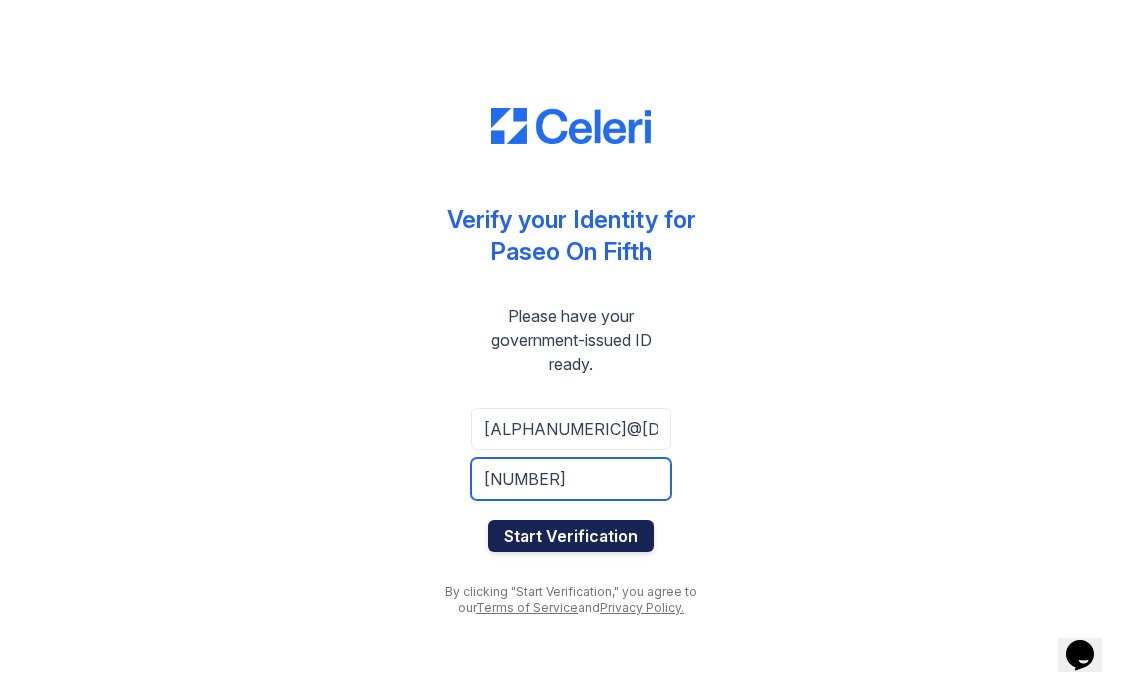 type on "[NUMBER]" 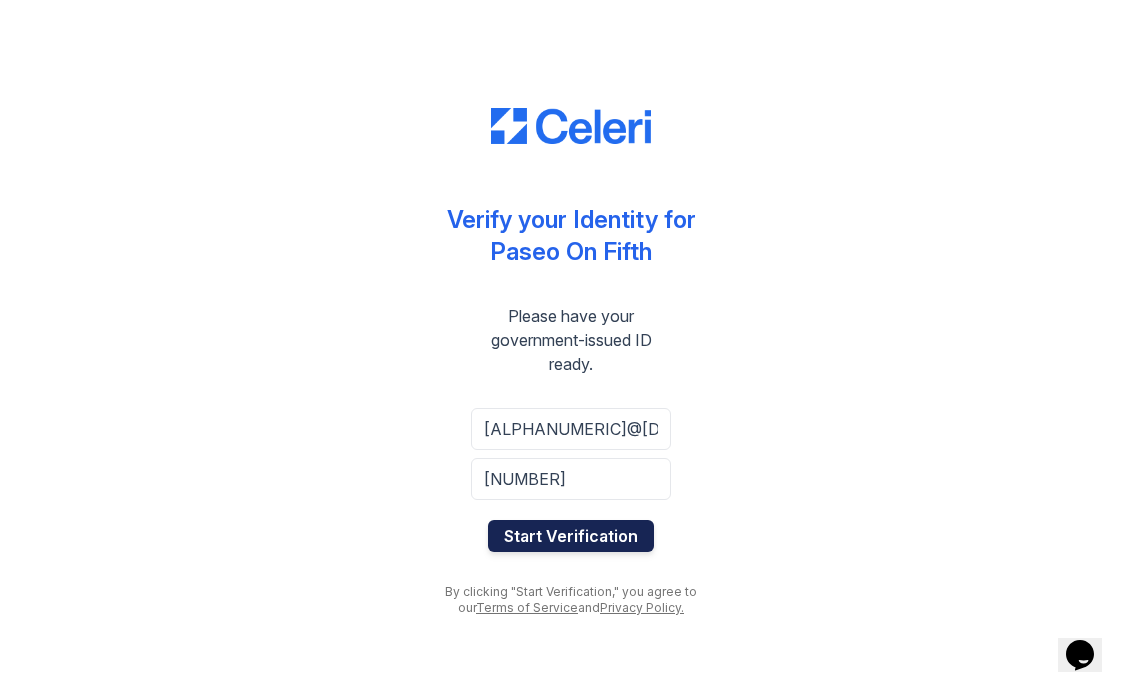 click on "Start Verification" at bounding box center [571, 536] 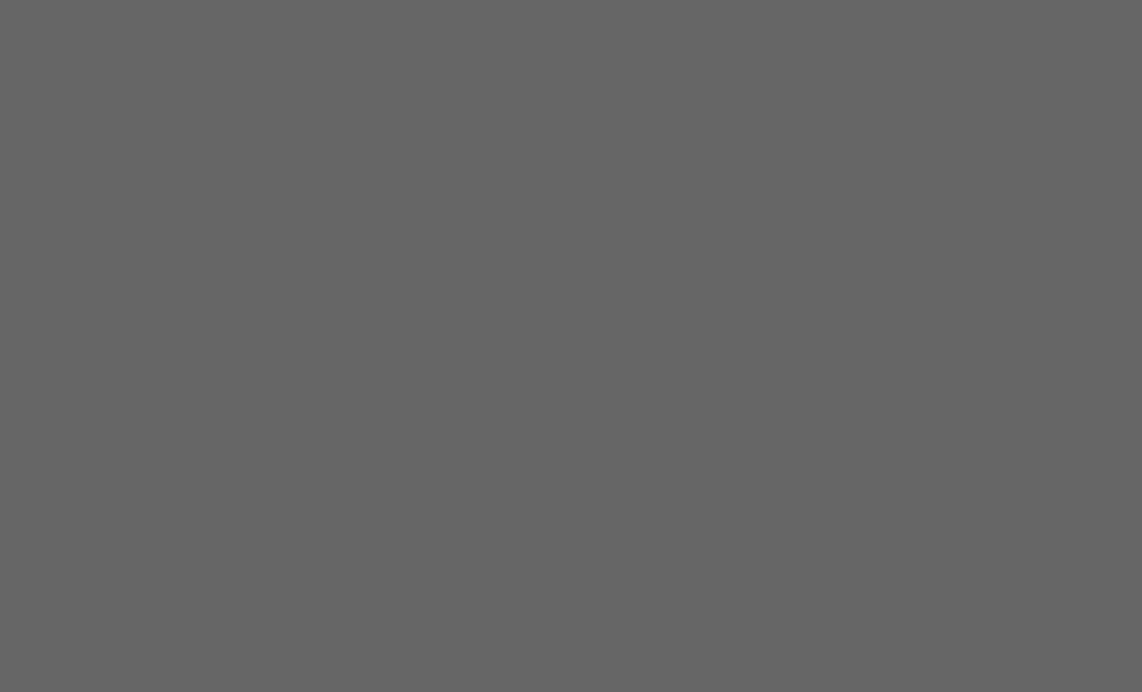 scroll, scrollTop: 0, scrollLeft: 0, axis: both 